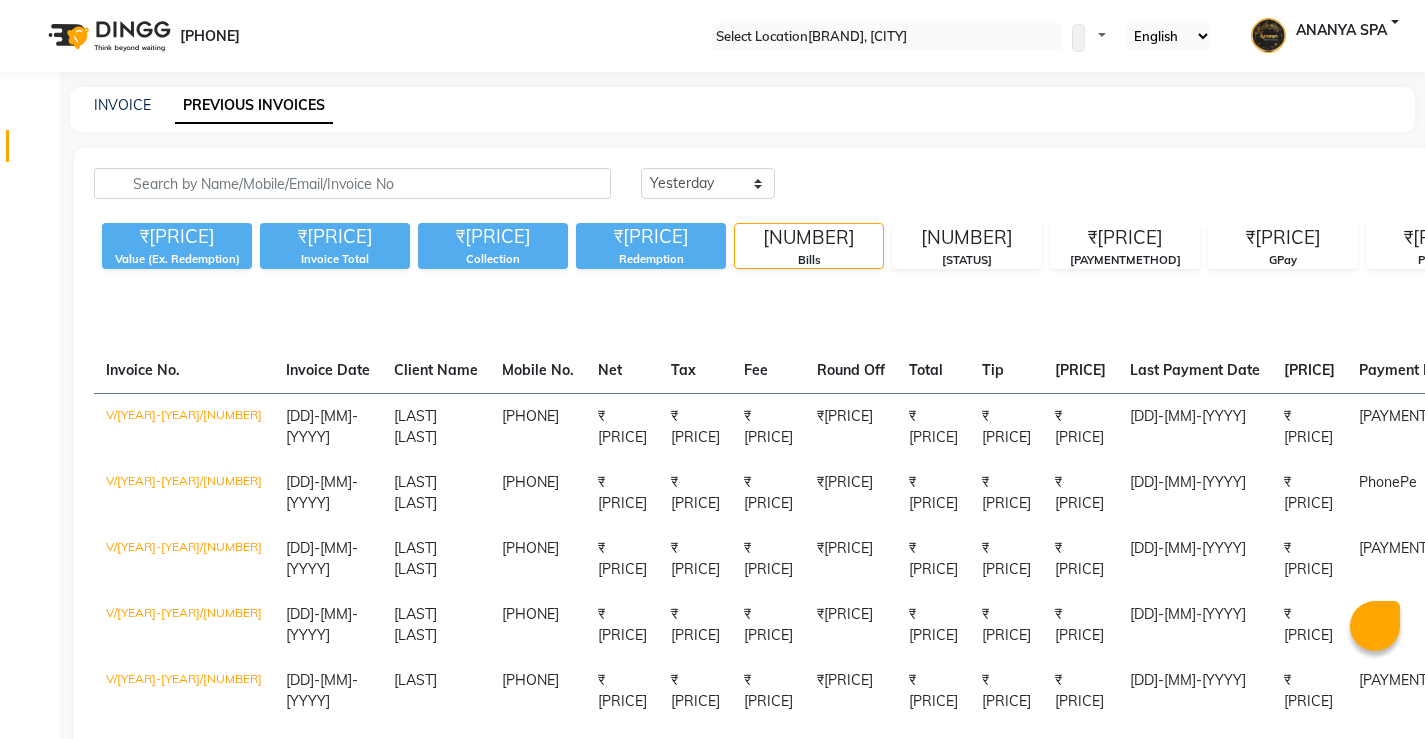 click on "INVOICE" at bounding box center (122, 105) 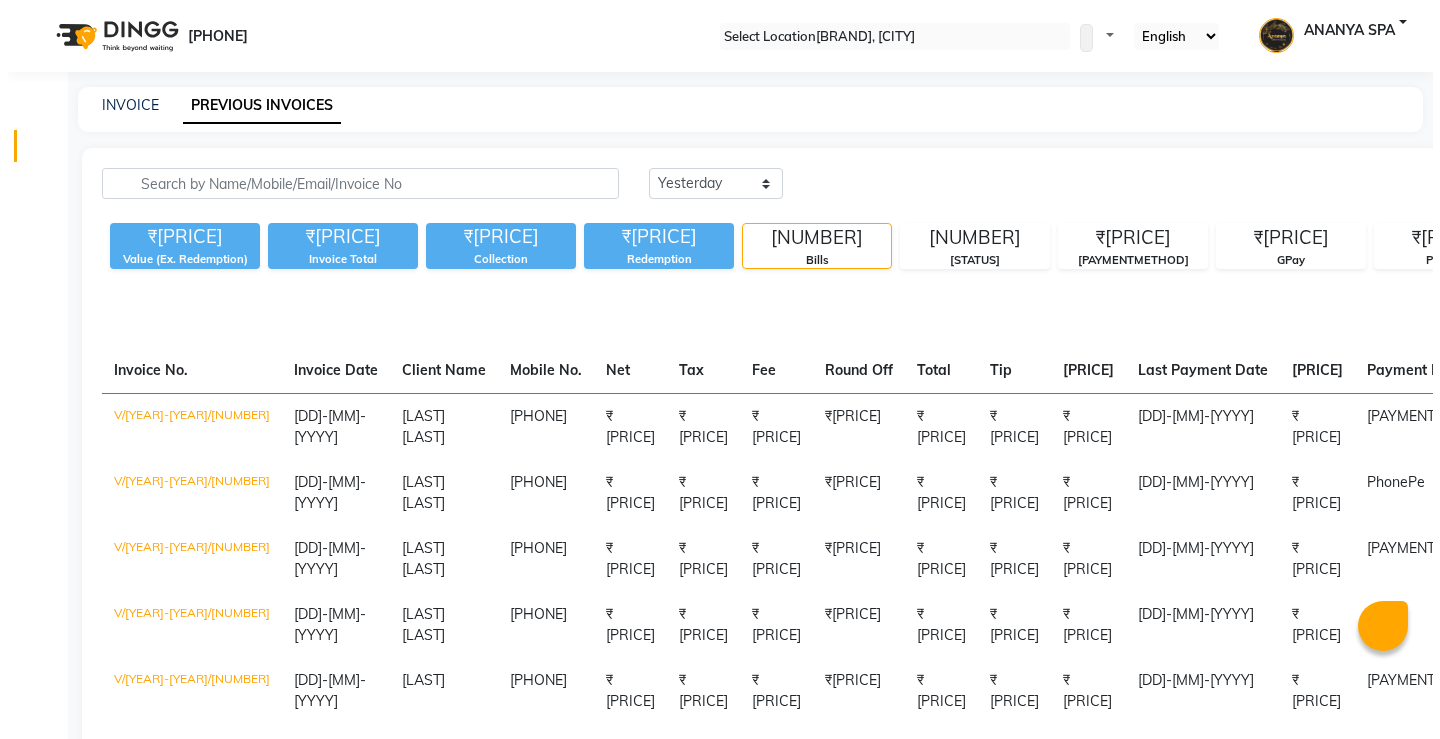 scroll, scrollTop: 0, scrollLeft: 0, axis: both 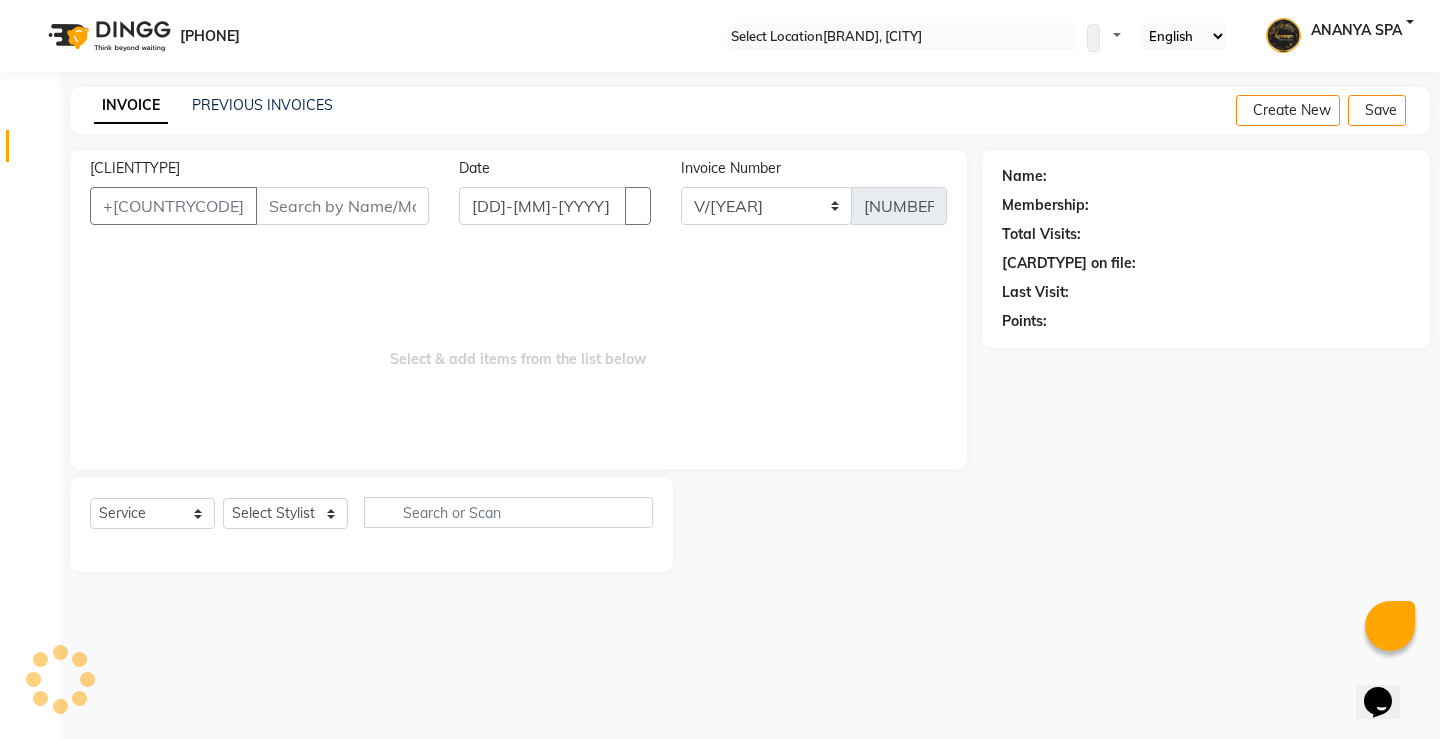 drag, startPoint x: 304, startPoint y: 488, endPoint x: 304, endPoint y: 506, distance: 18 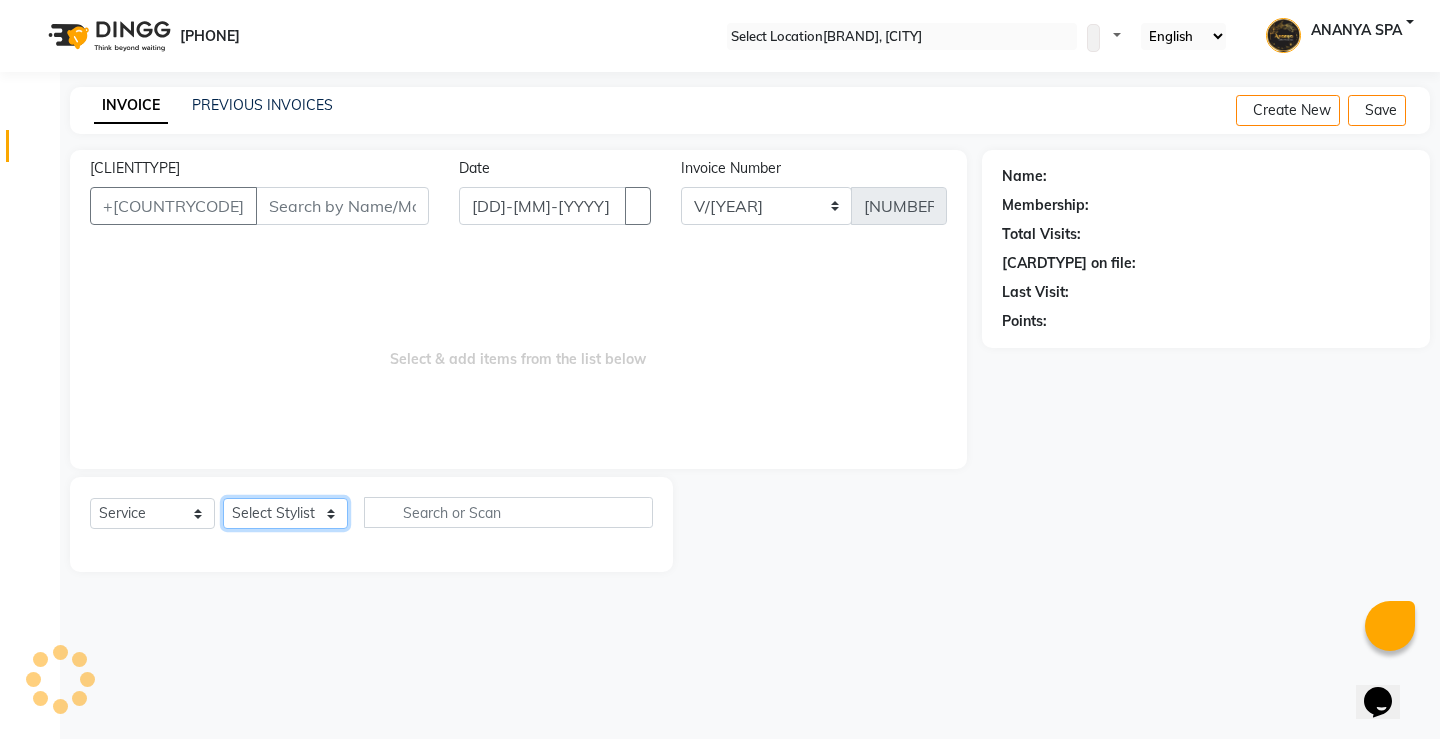 click on "Select Stylist" at bounding box center (285, 513) 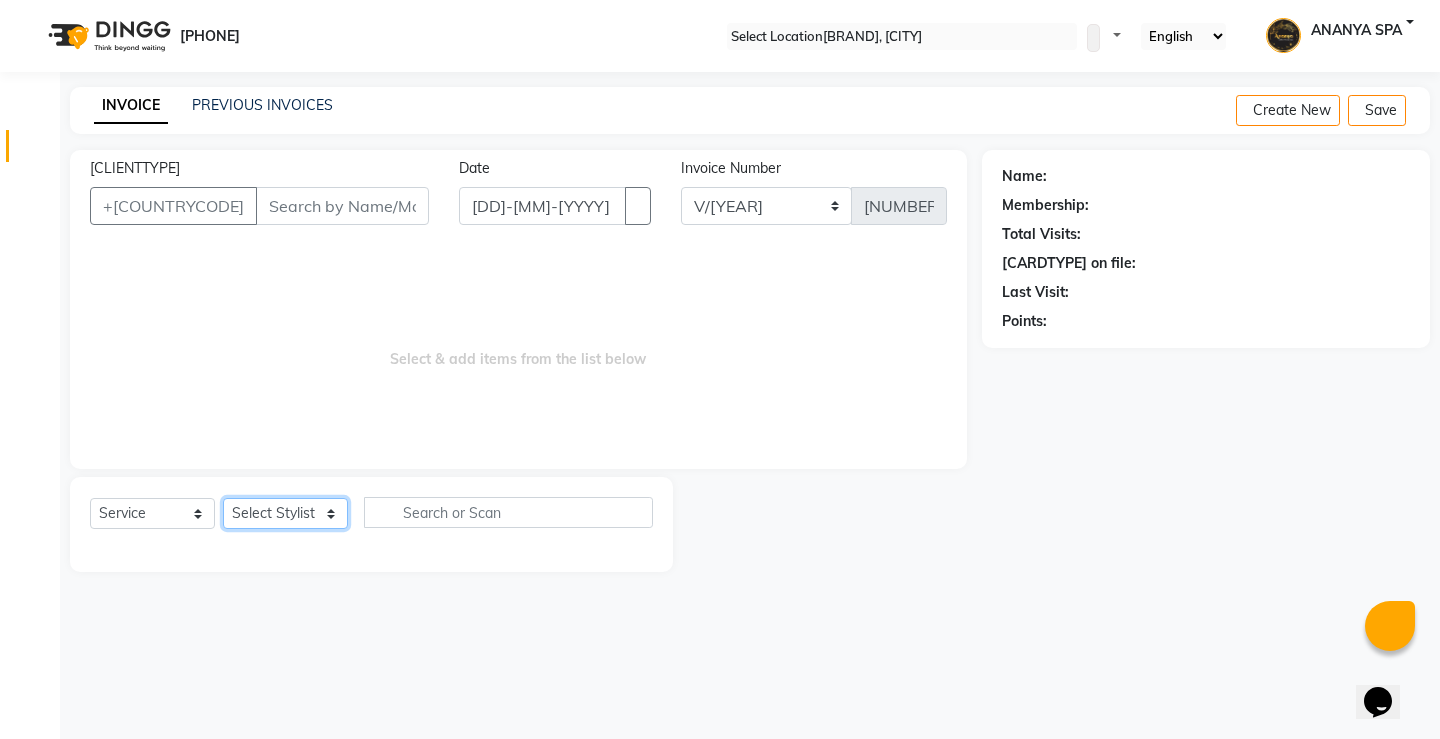 click on "Select Stylist" at bounding box center [285, 513] 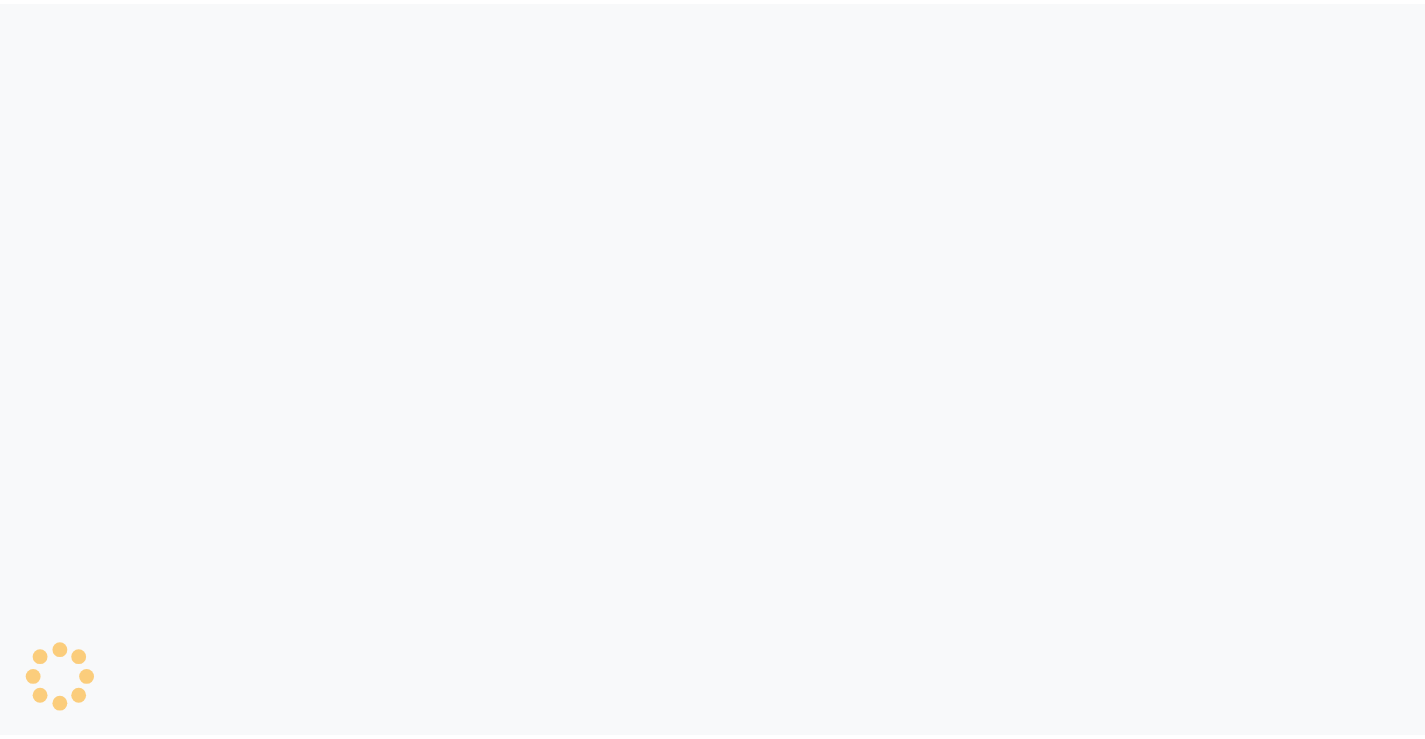 scroll, scrollTop: 0, scrollLeft: 0, axis: both 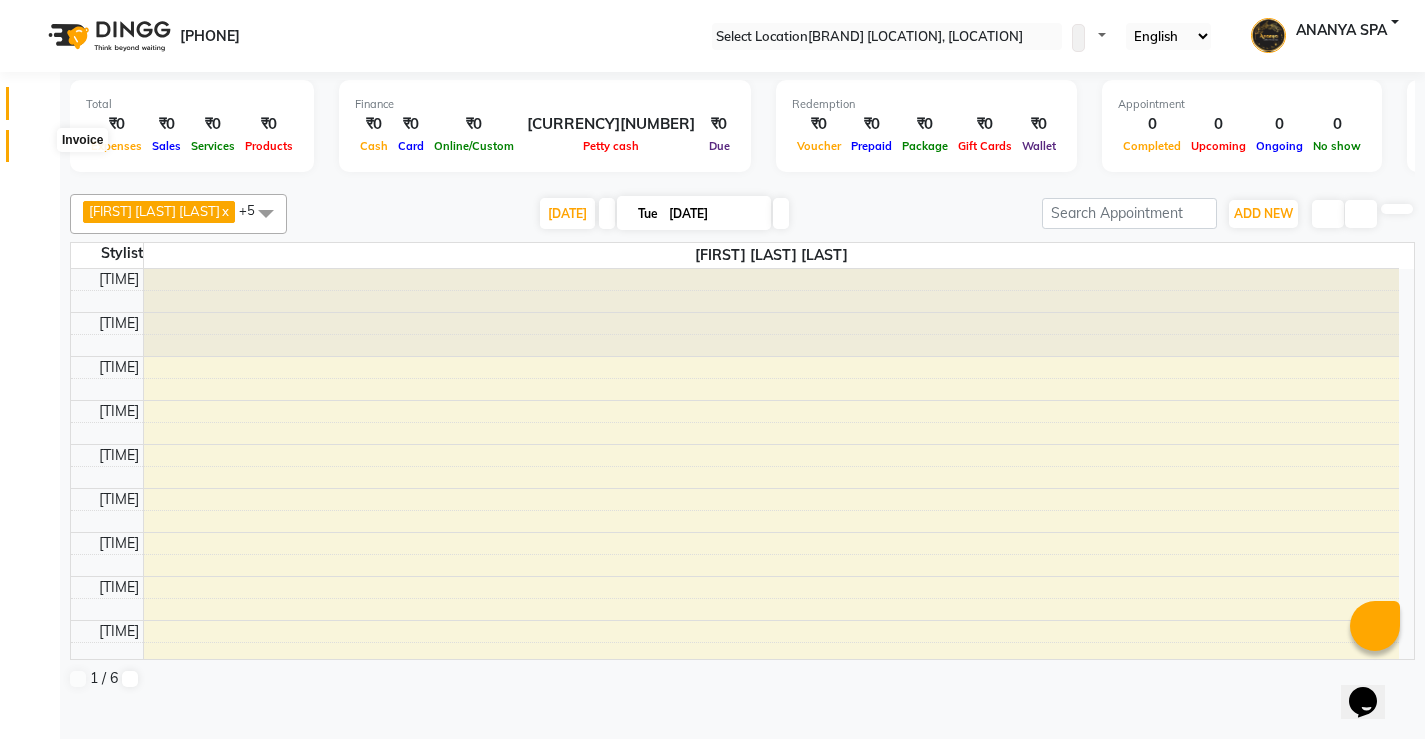 click at bounding box center [38, 151] 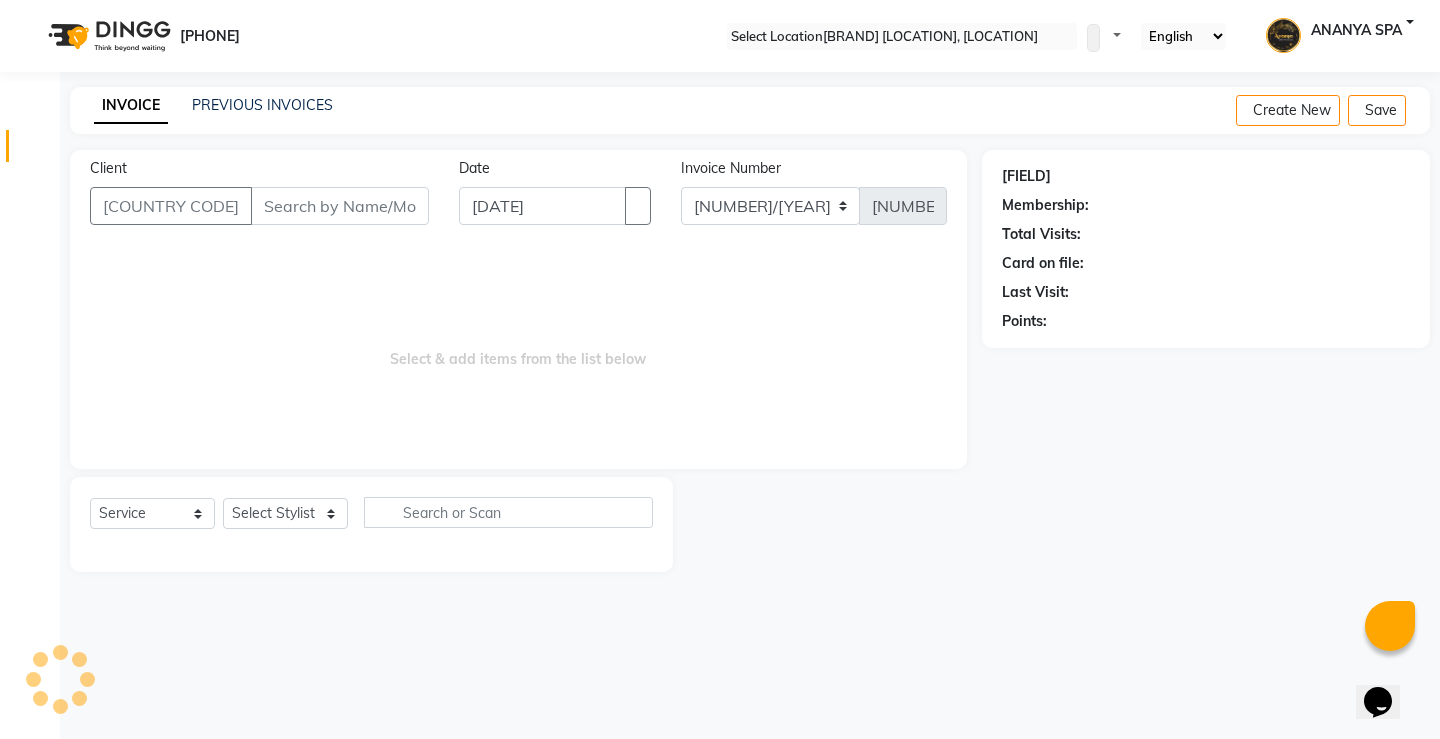 click on "PREVIOUS INVOICES" at bounding box center (262, 105) 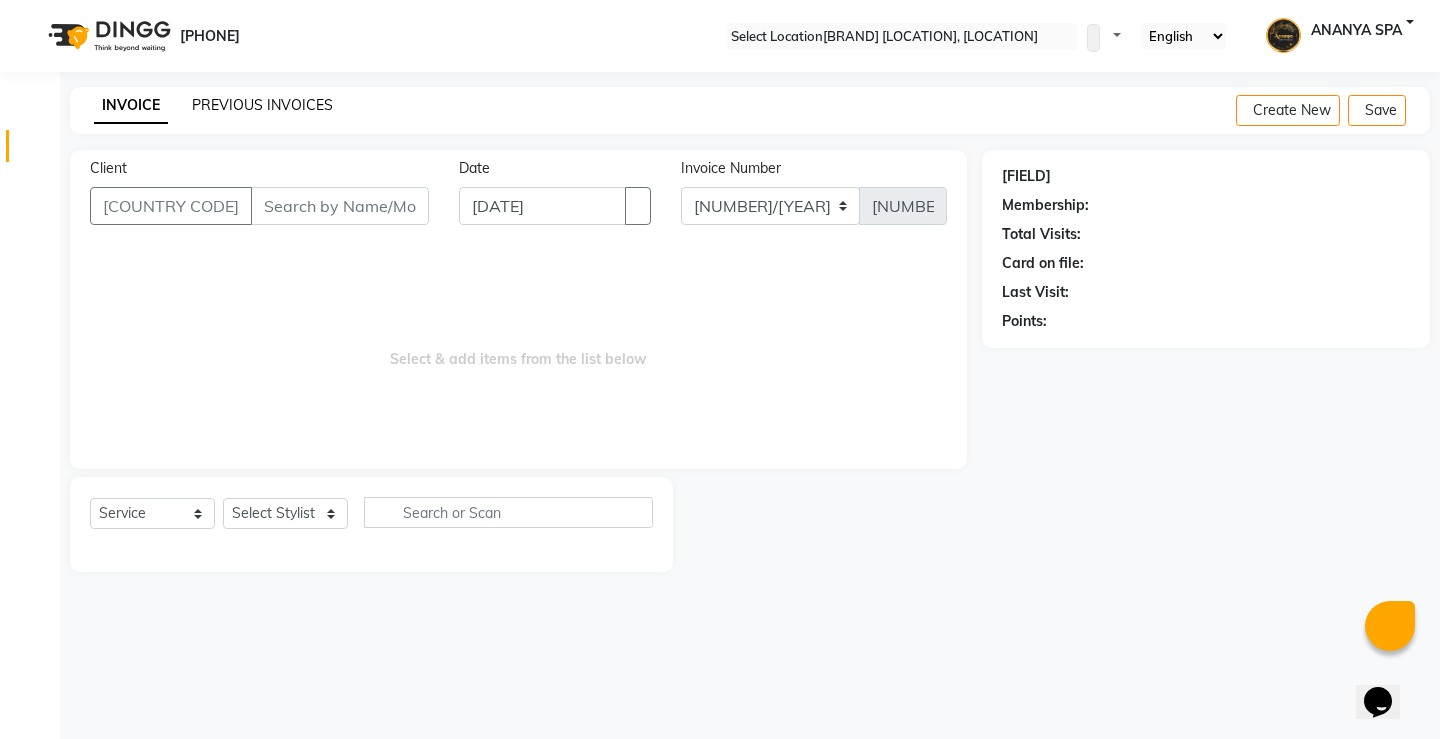 click on "PREVIOUS INVOICES" at bounding box center (262, 105) 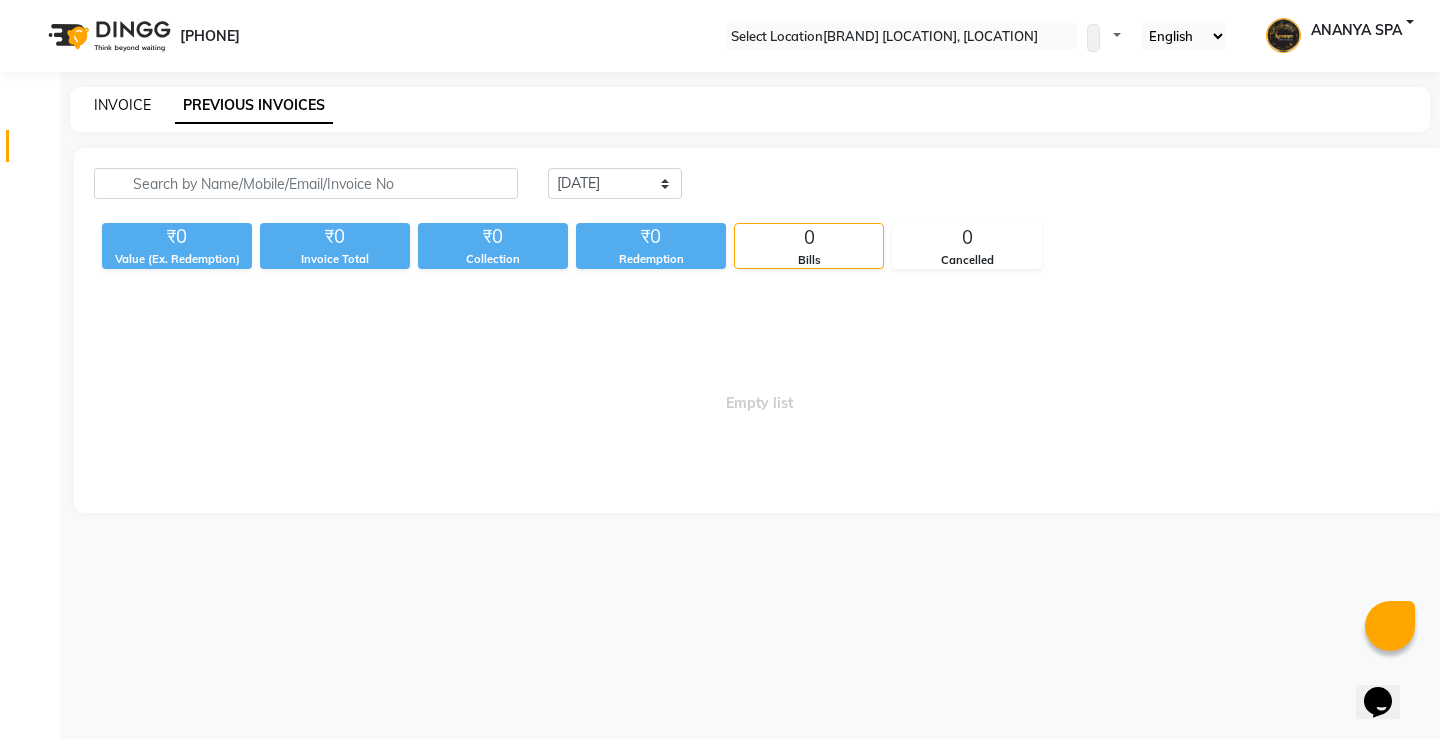 click on "[INVOICE]" at bounding box center [122, 105] 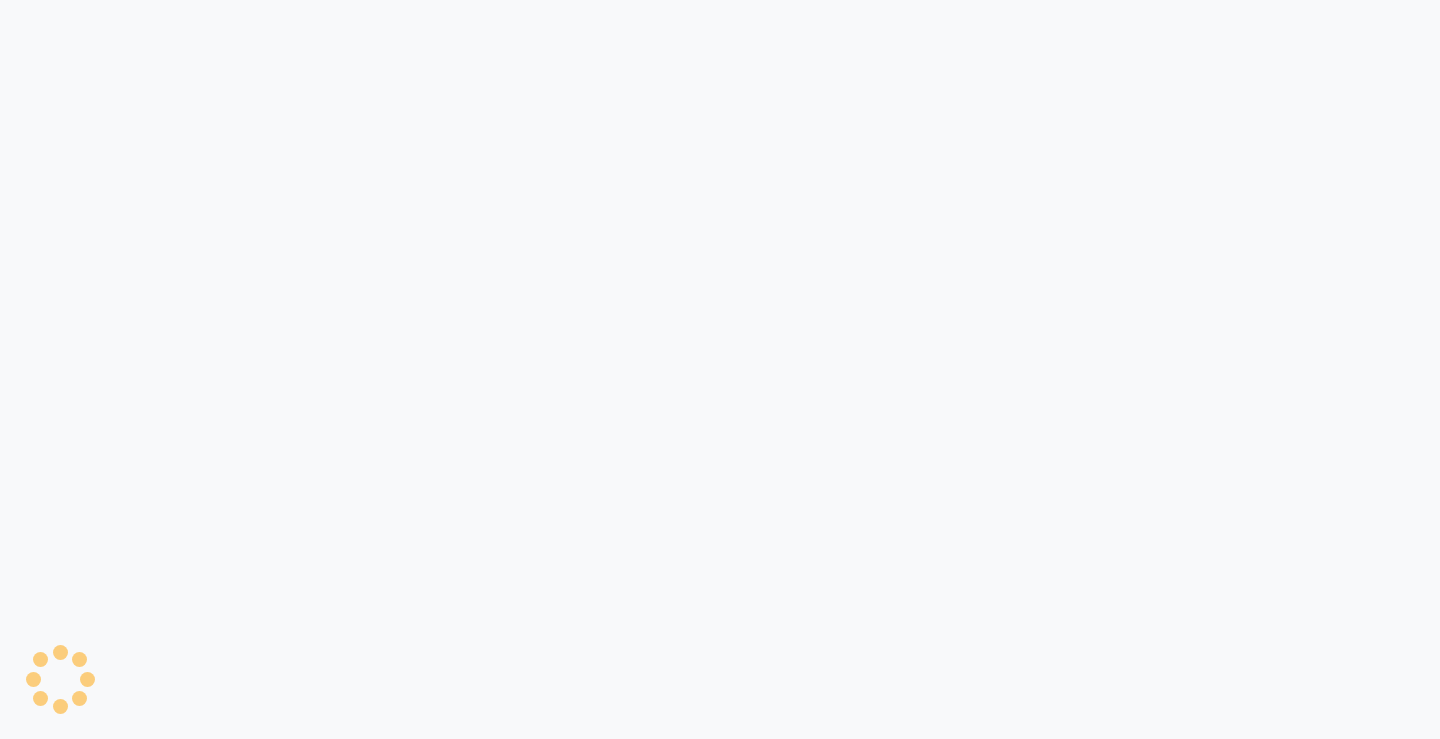 scroll, scrollTop: 0, scrollLeft: 0, axis: both 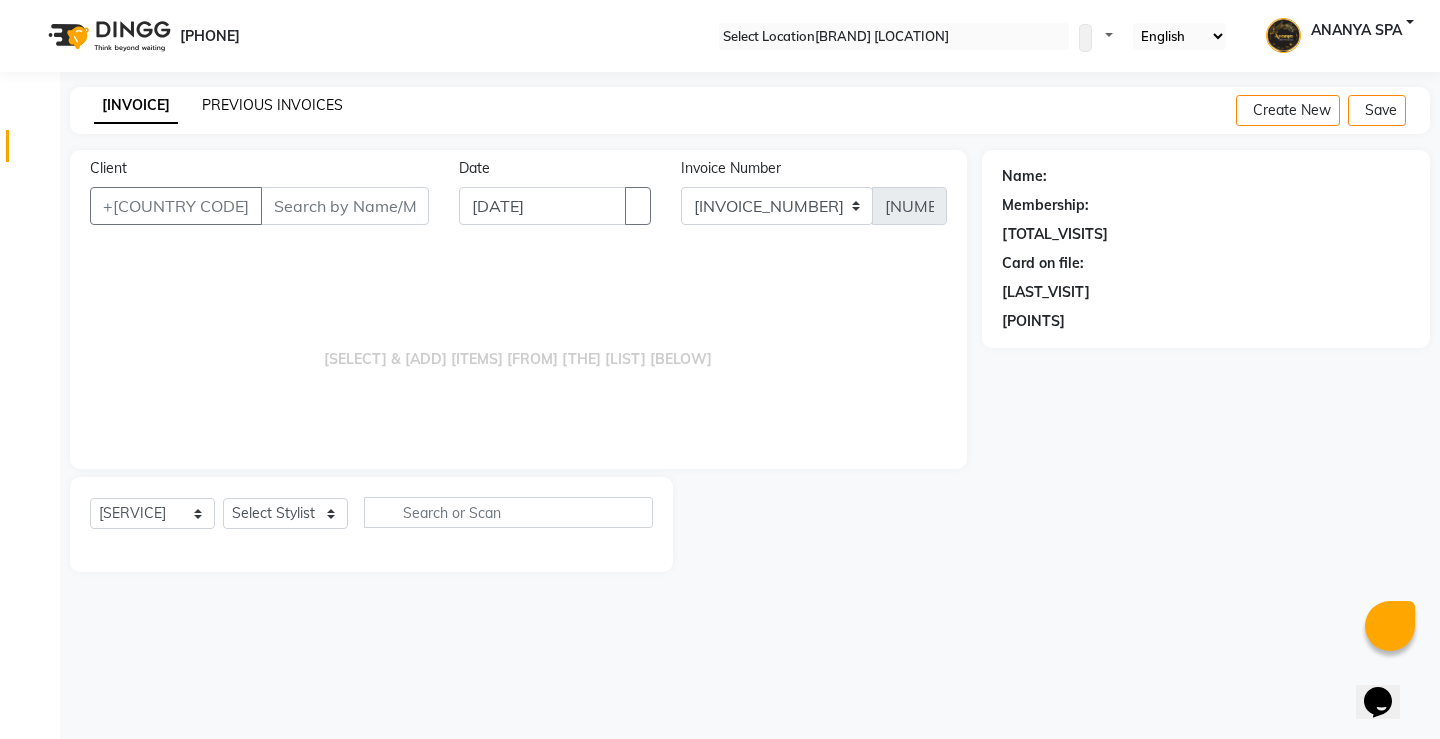 click on "PREVIOUS INVOICES" at bounding box center (272, 105) 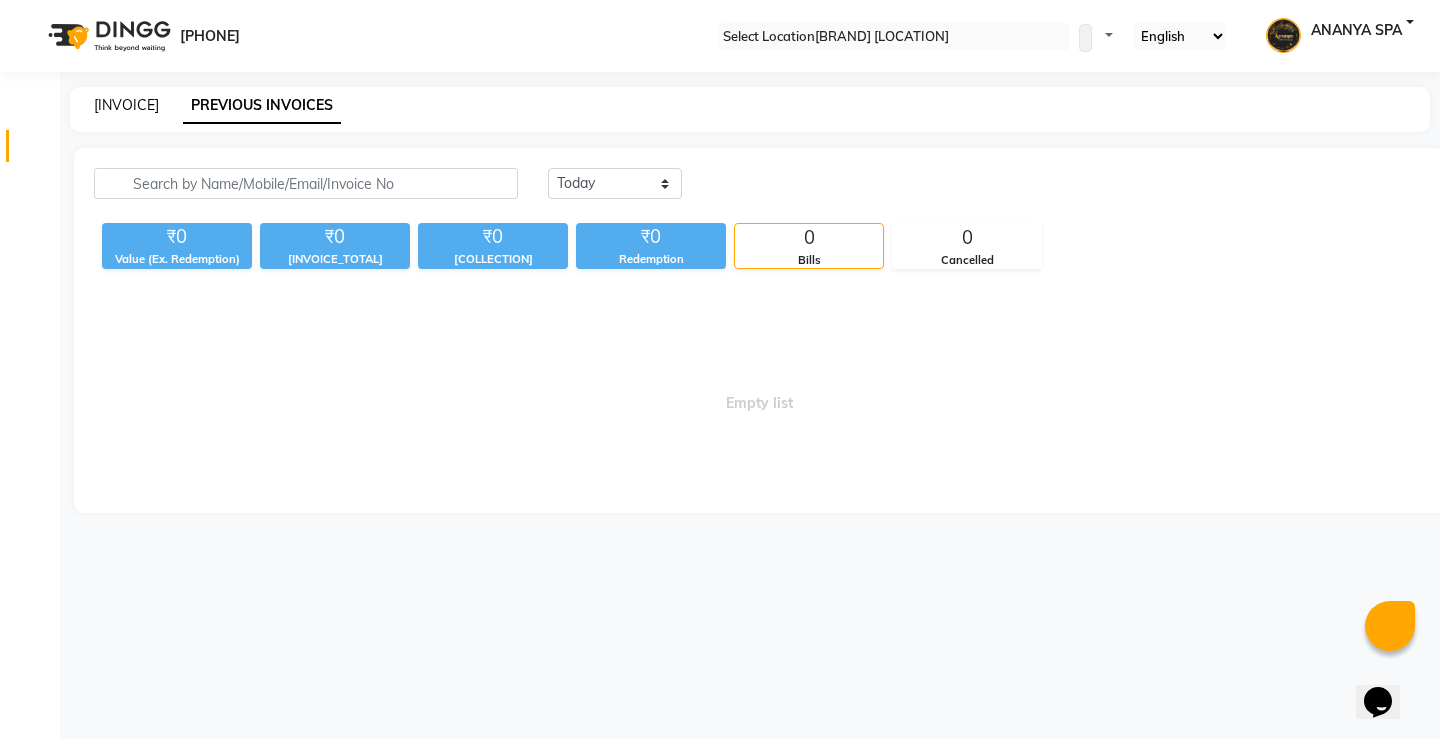 click on "[INVOICE]" at bounding box center [126, 105] 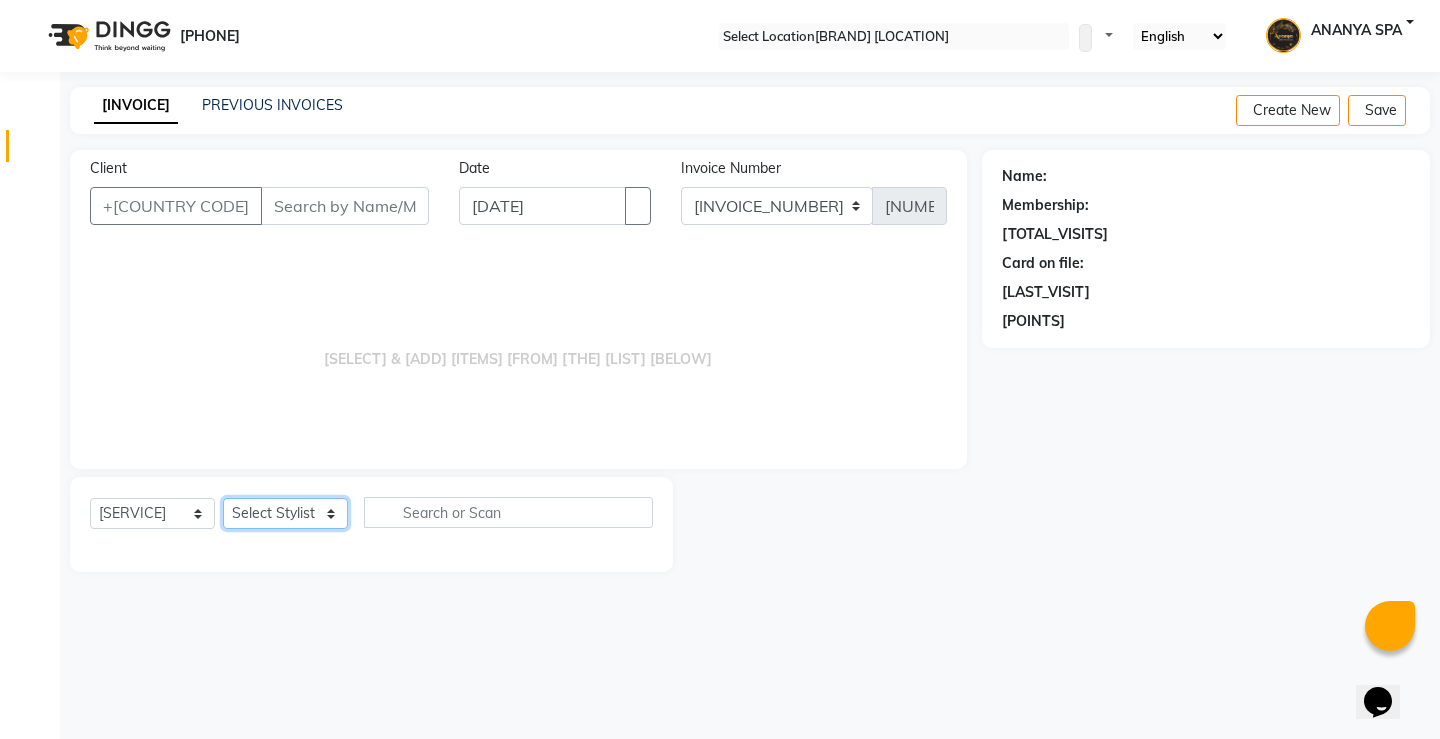 click on "[FIRST] [LAST] [FIRST] [LAST] [FIRST] [FIRST] [FIRST] [FIRST] [FIRST] [FIRST] [FIRST] [FIRST] [FIRST] [FIRST]" at bounding box center (285, 513) 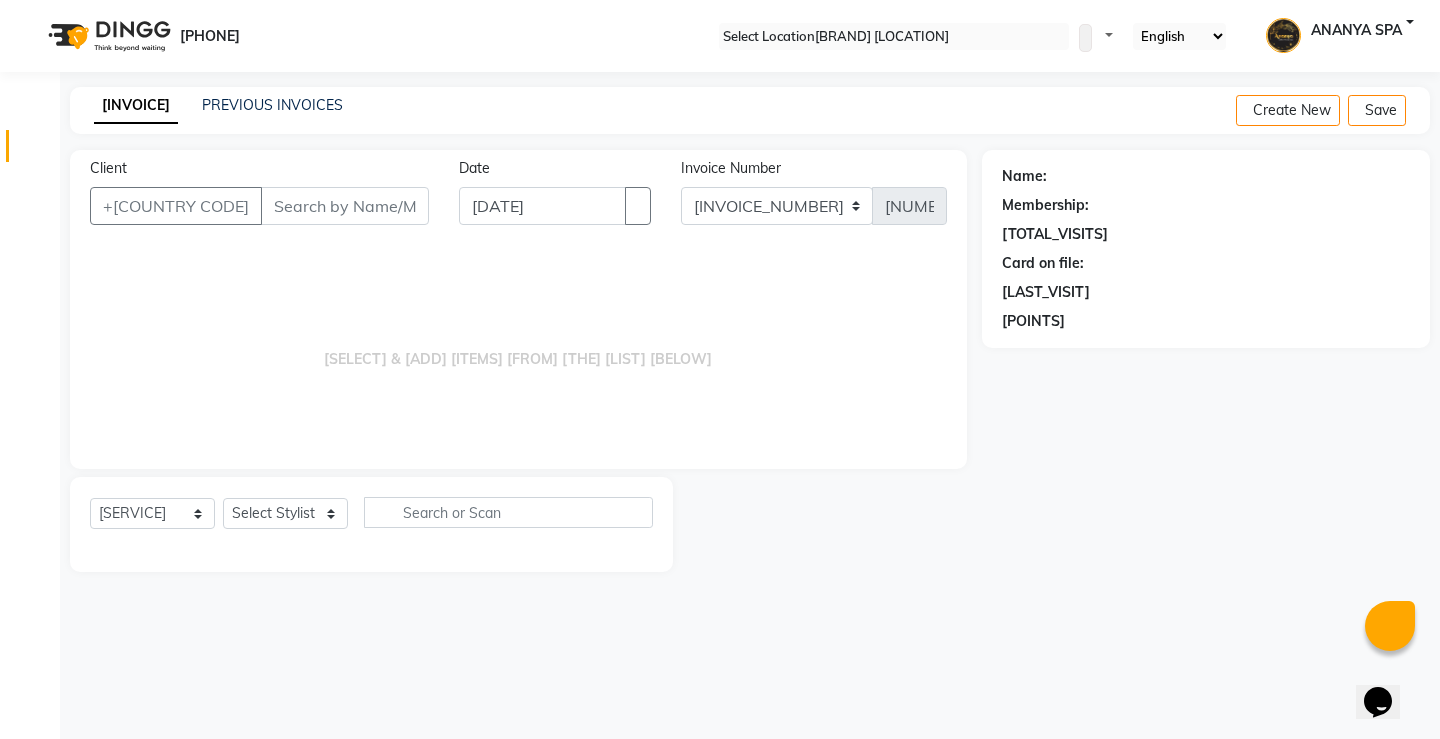 click on "[SELECT] [SERVICE] [PRODUCT] [MEMBERSHIP] [PACKAGE] [VOUCHER] [PREPAID] [GIFT] [CARD] [SELECT] [STLYIST] [BRAND] [BRAND] [FIRST] [FIRST] [FIRST] [FIRST] [FIRST] [FIRST] [FIRST] [FIRST] [FIRST] [FIRST] [FIRST] [FIRST]" at bounding box center (371, 520) 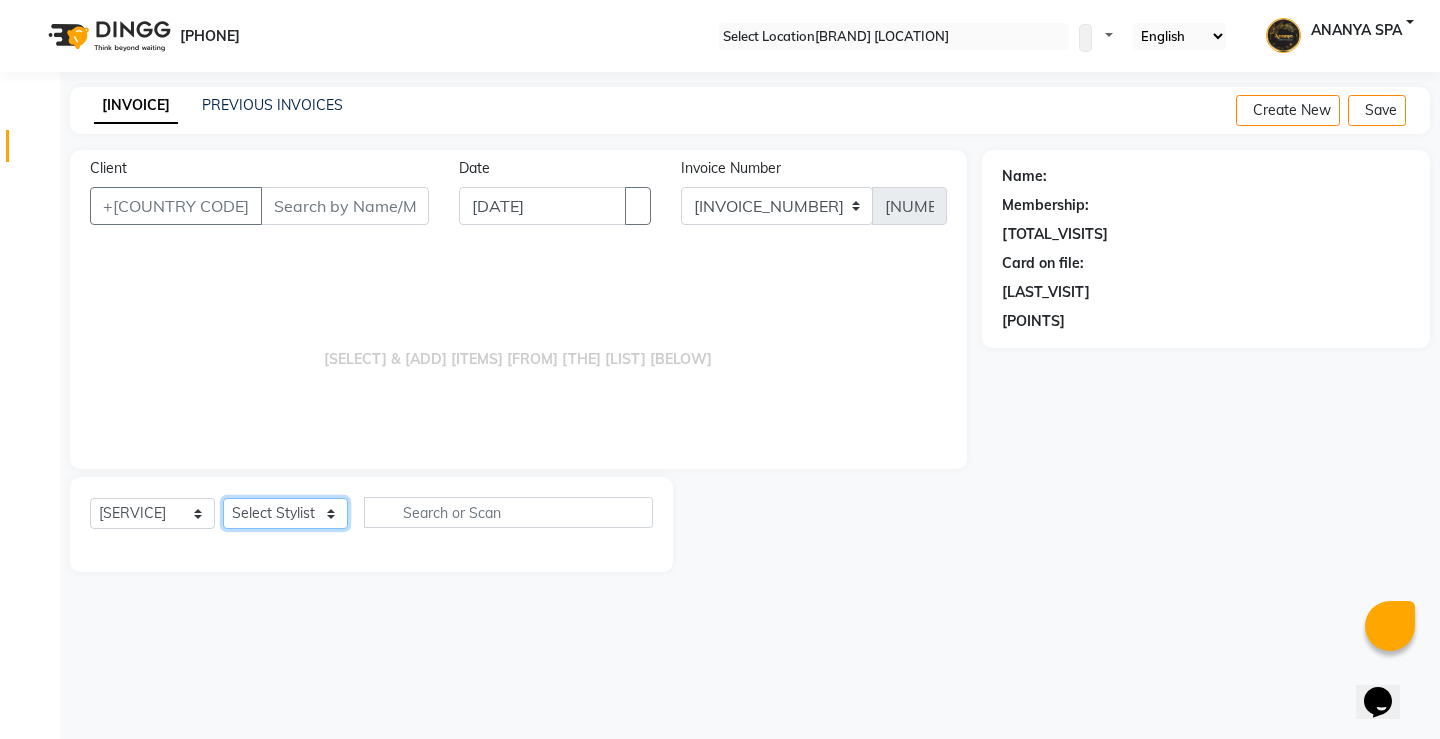 click on "[FIRST] [LAST] [FIRST] [LAST] [FIRST] [FIRST] [FIRST] [FIRST] [FIRST] [FIRST] [FIRST] [FIRST] [FIRST] [FIRST]" at bounding box center [285, 513] 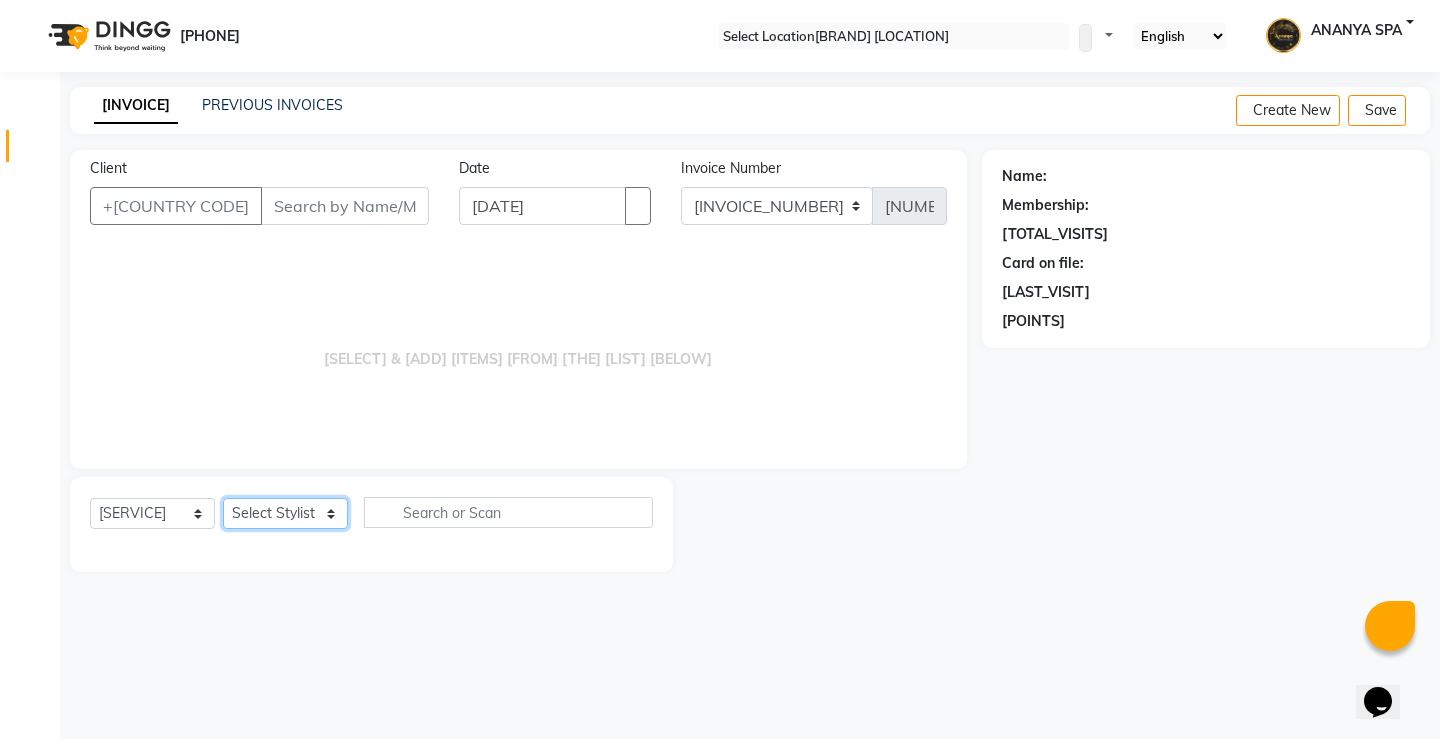 select on "[NUMBER]" 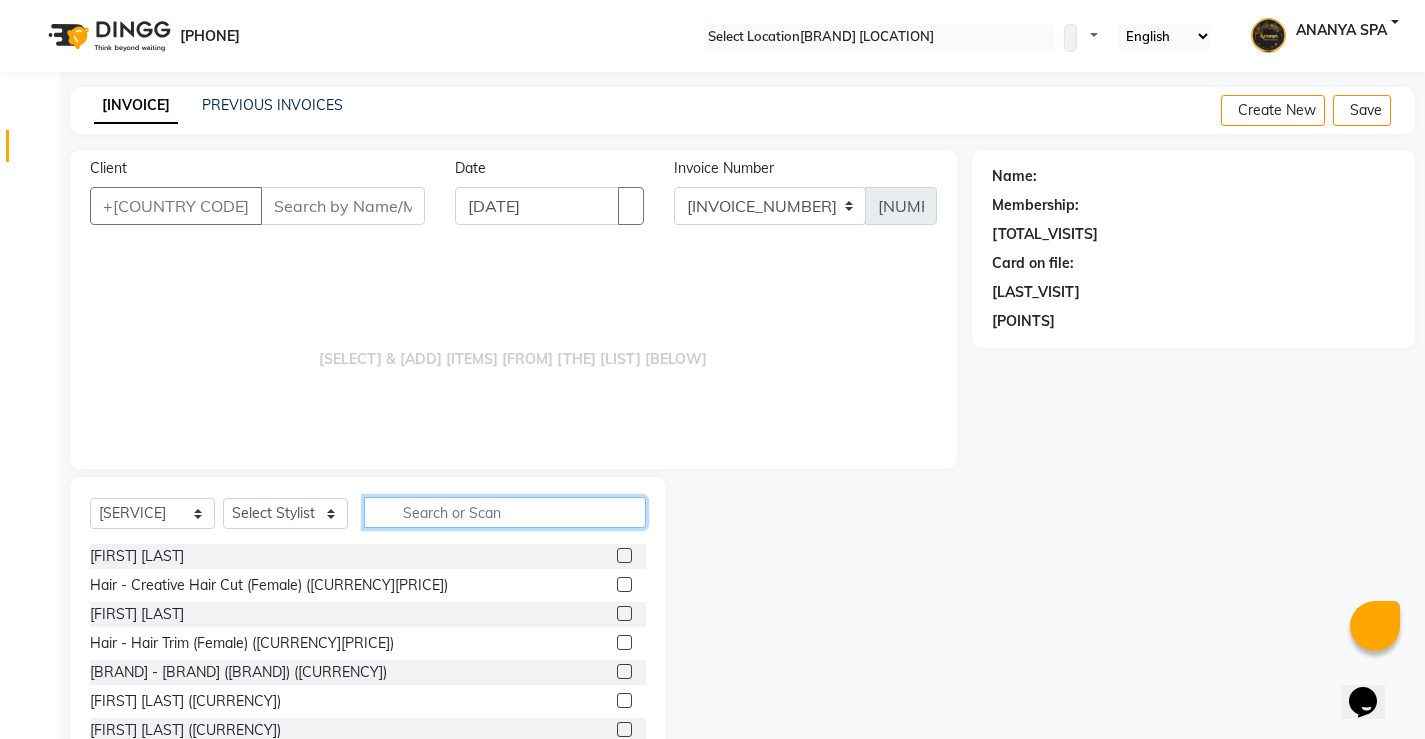 click at bounding box center [505, 512] 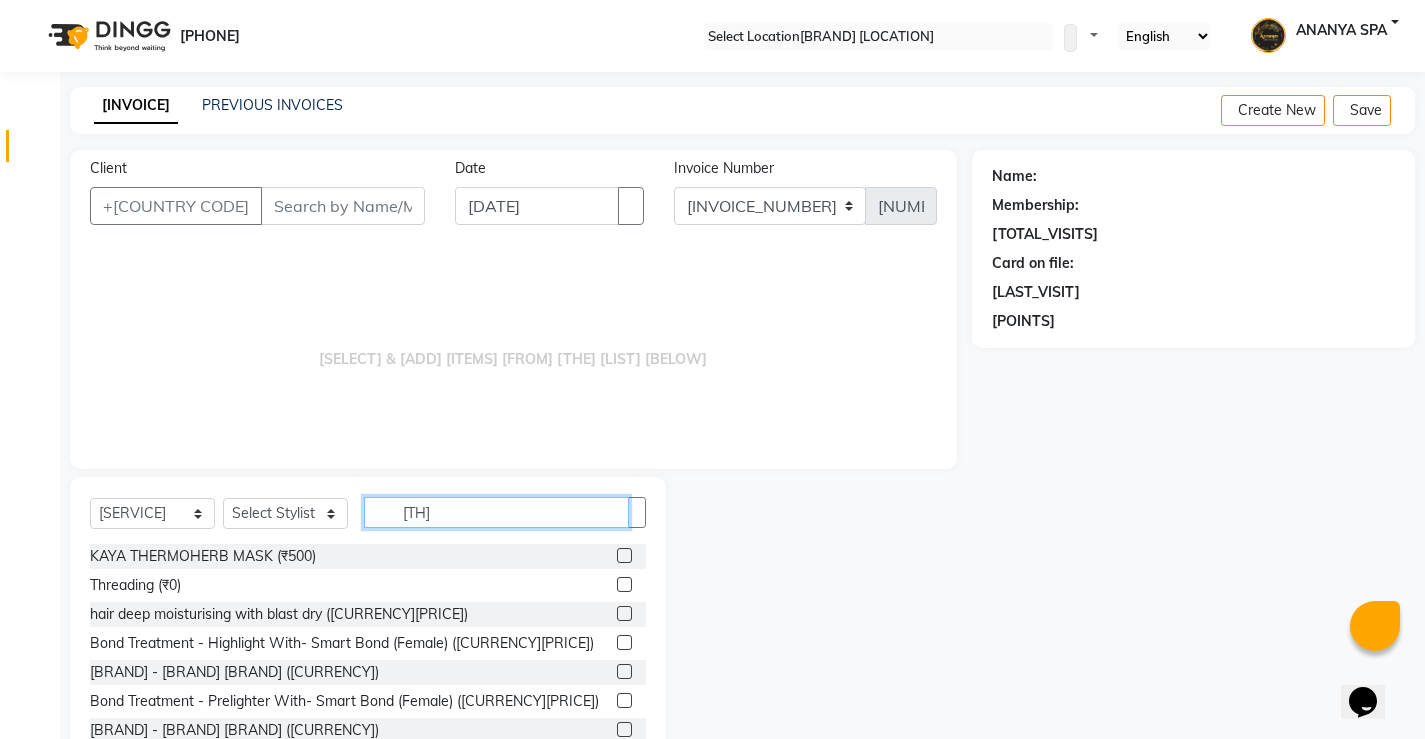 type on "[TH]" 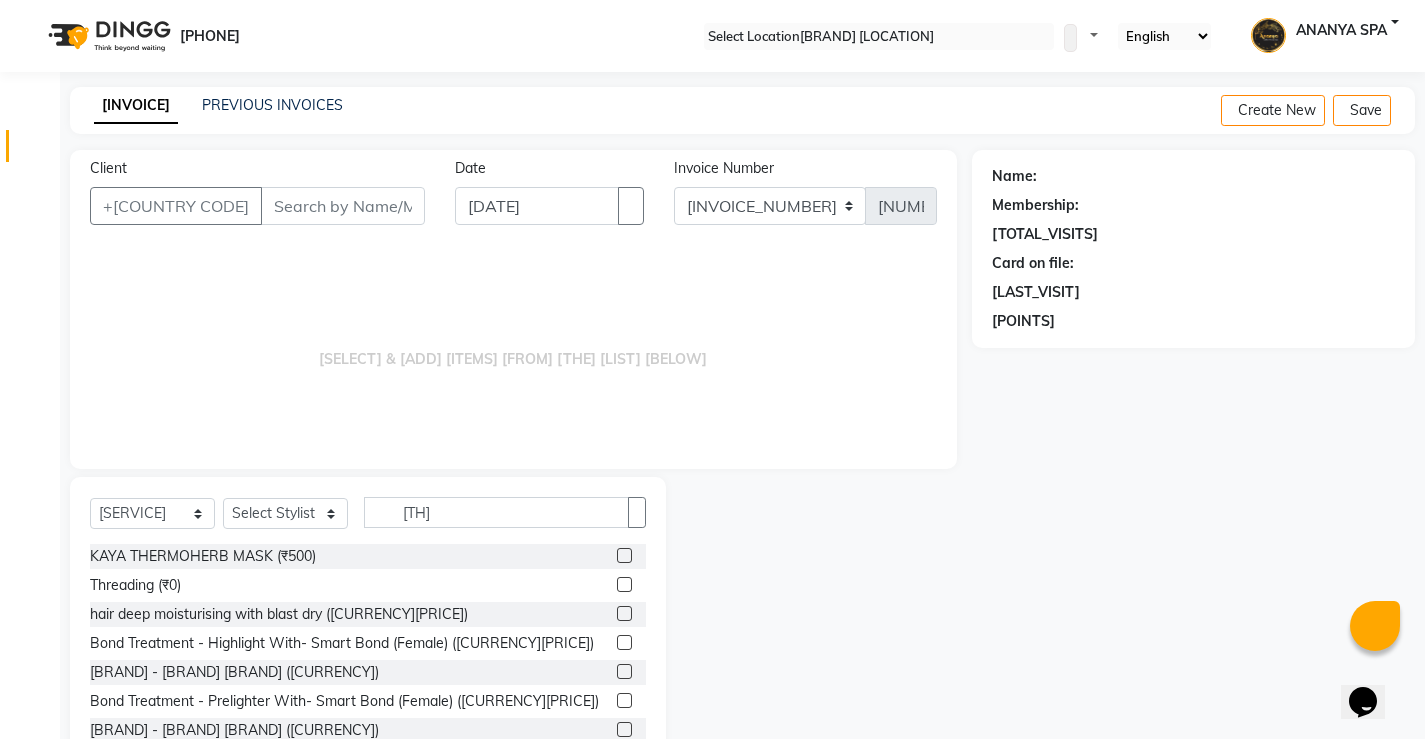click at bounding box center [624, 584] 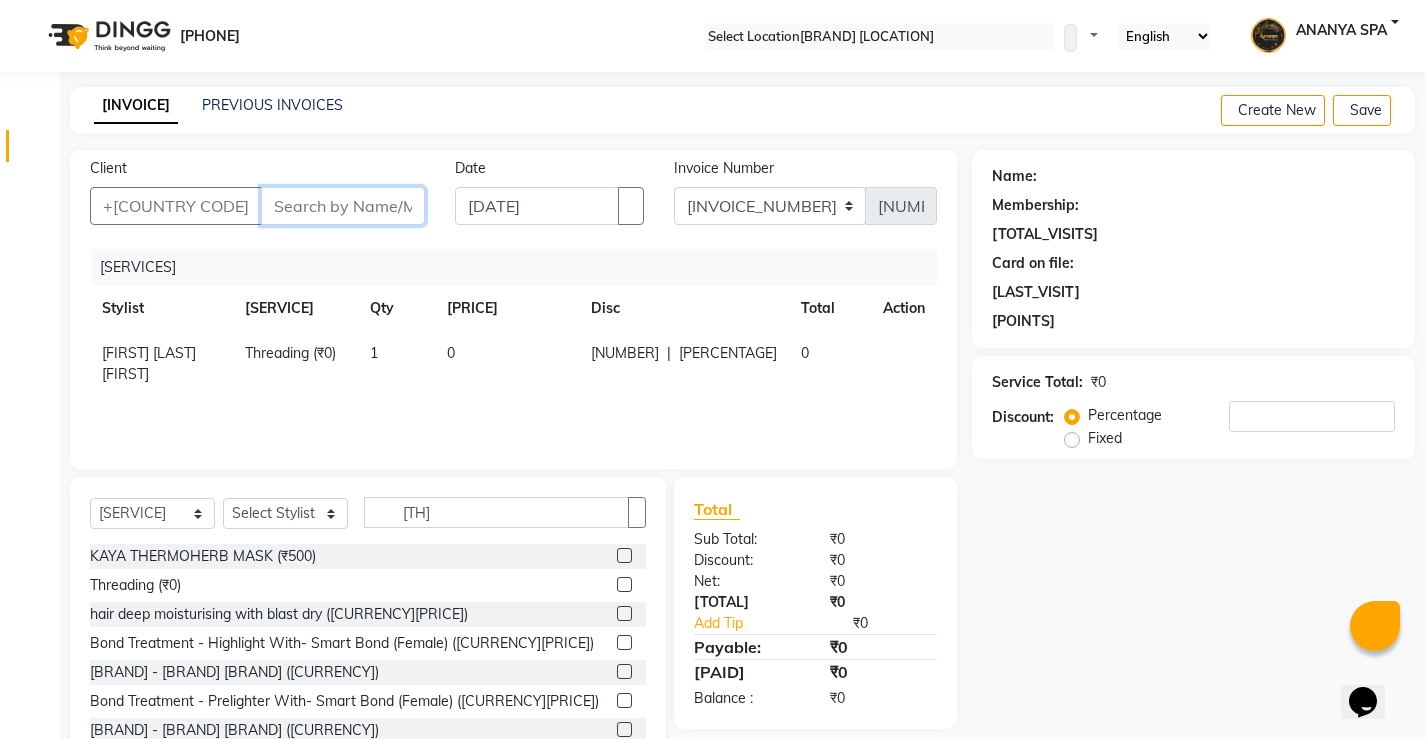 click on "Client" at bounding box center [343, 206] 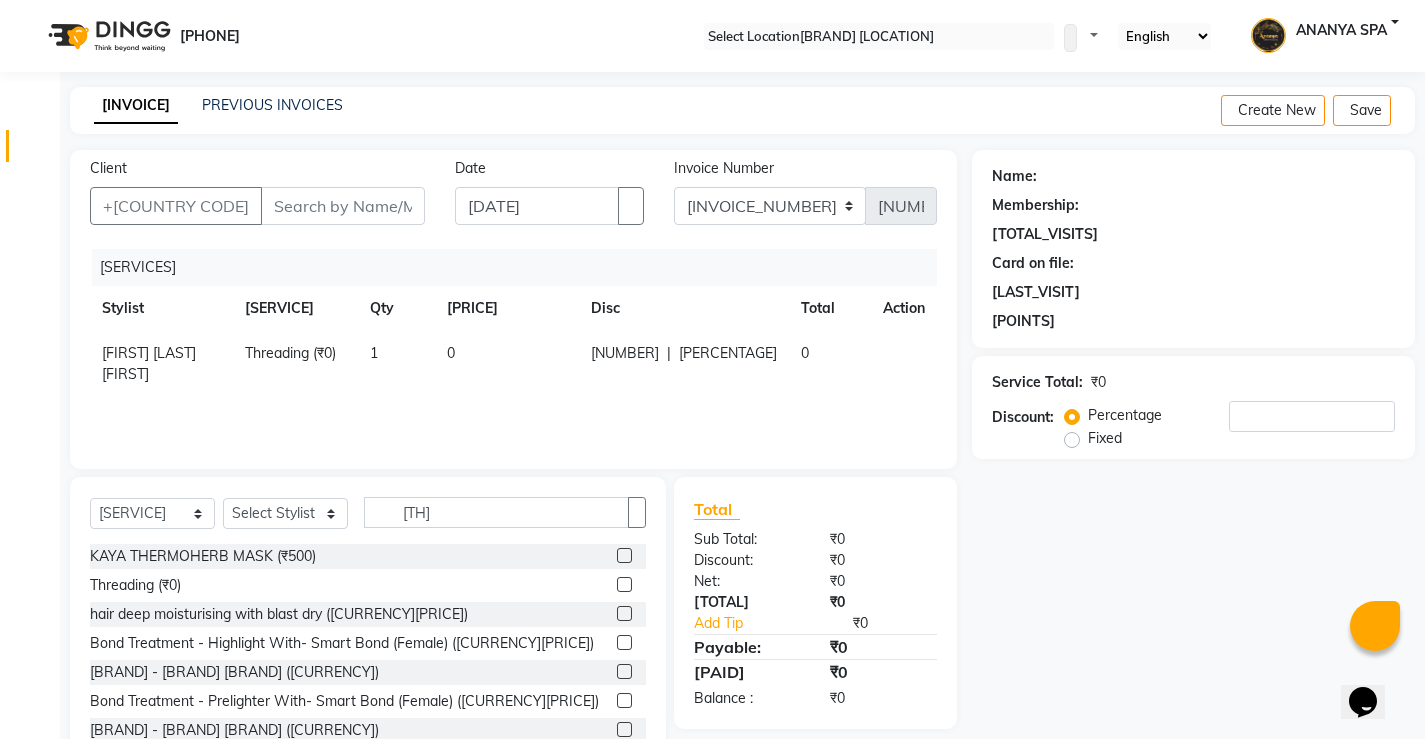 click at bounding box center (684, 353) 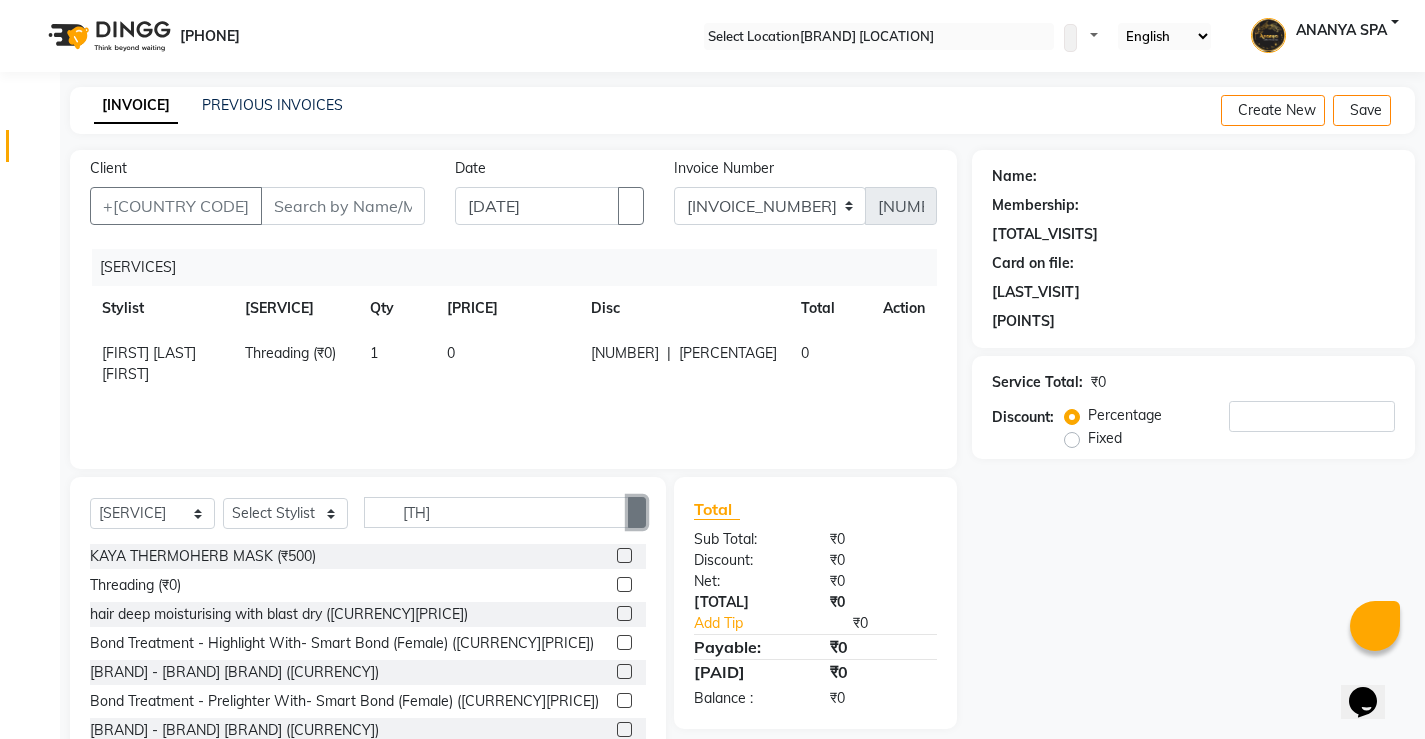 click at bounding box center [637, 513] 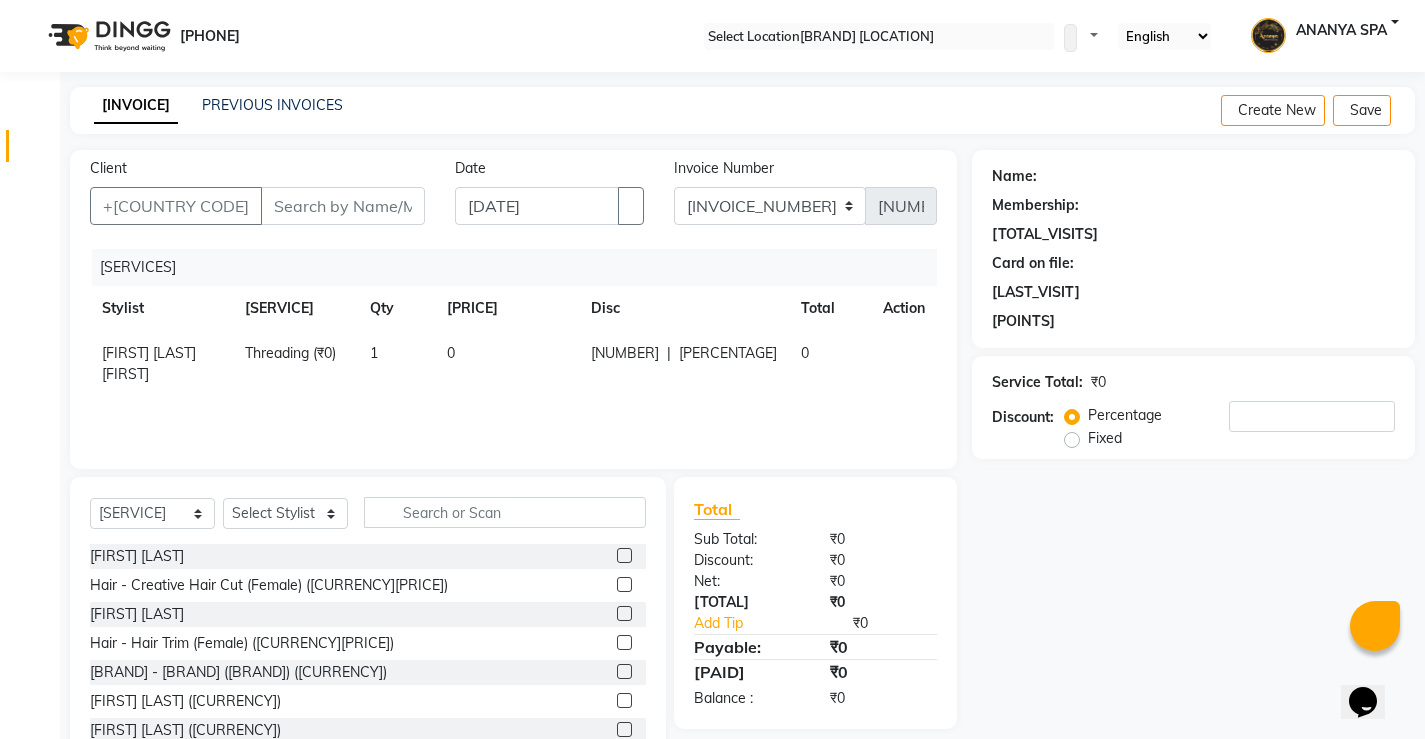 click at bounding box center [684, 353] 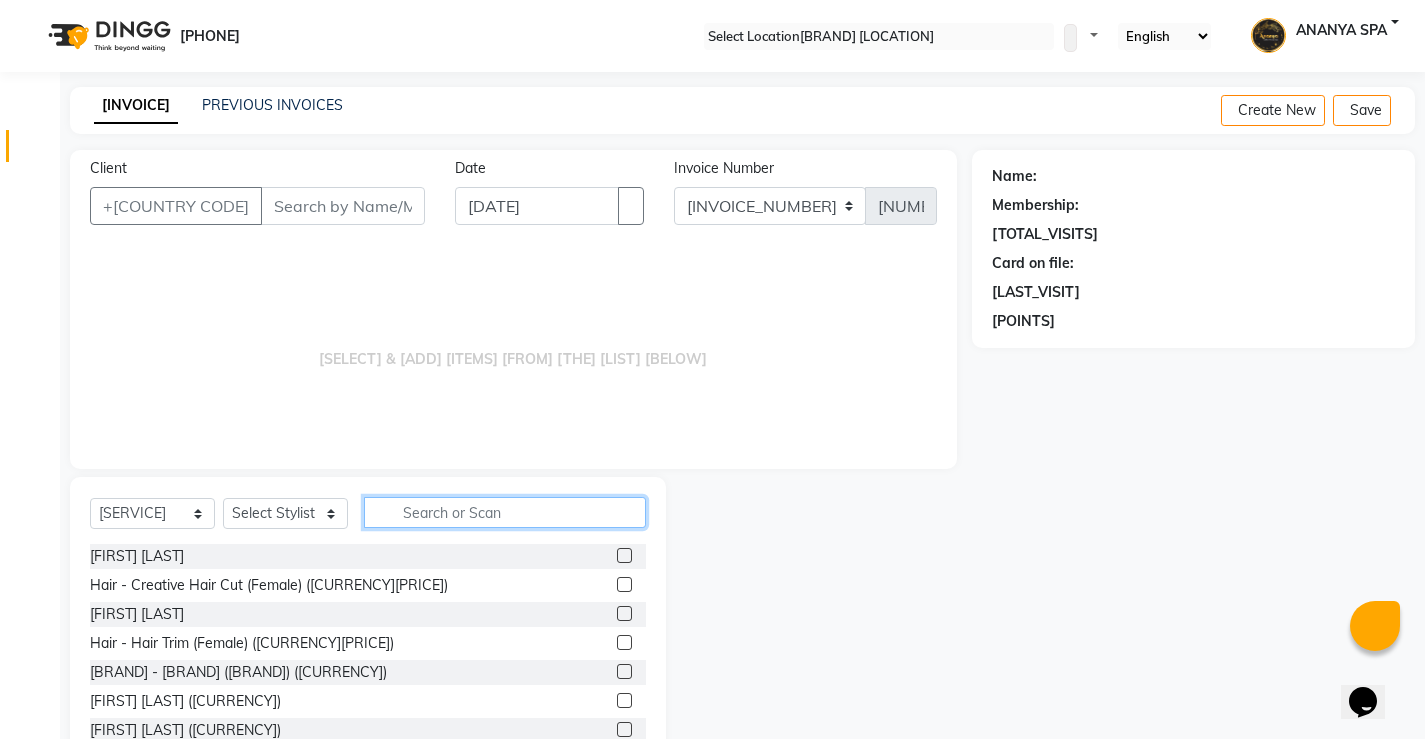 click at bounding box center [505, 512] 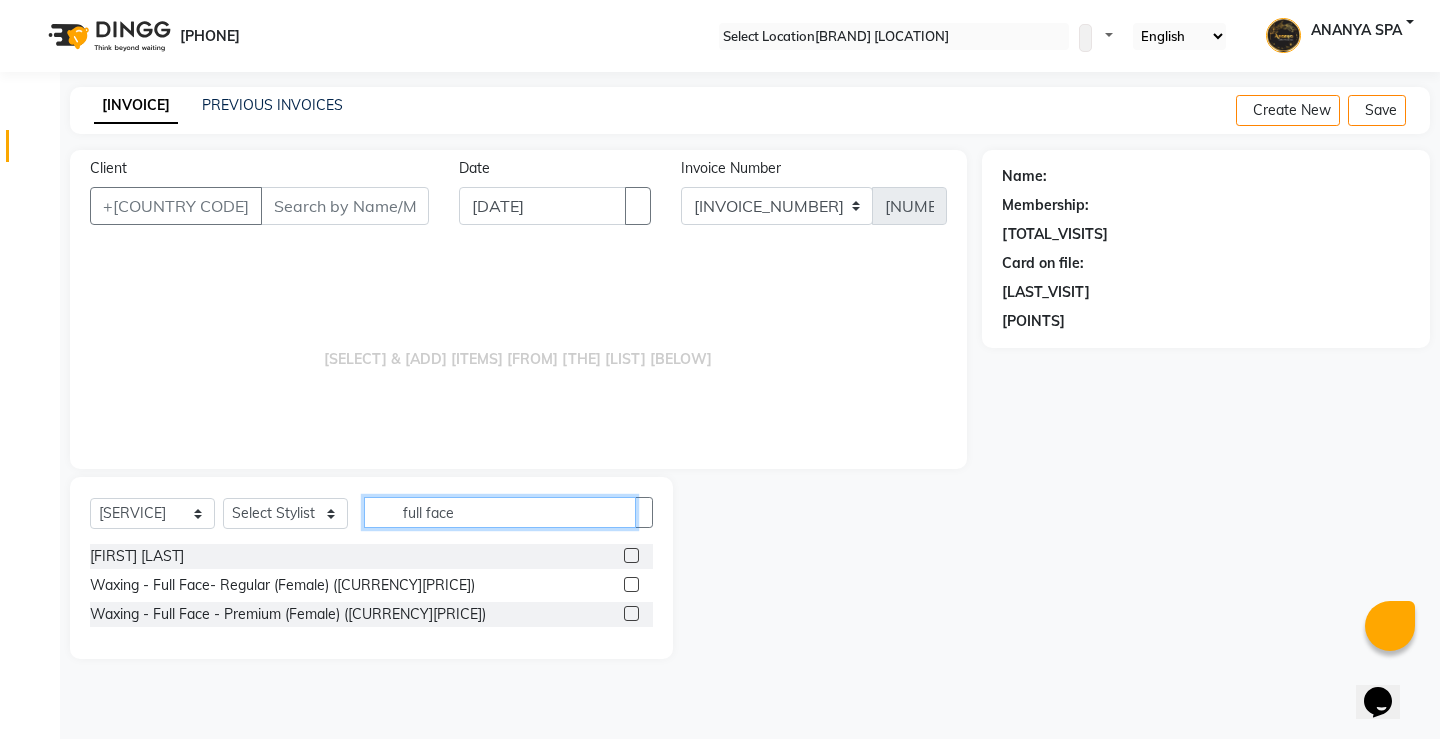 type on "full face" 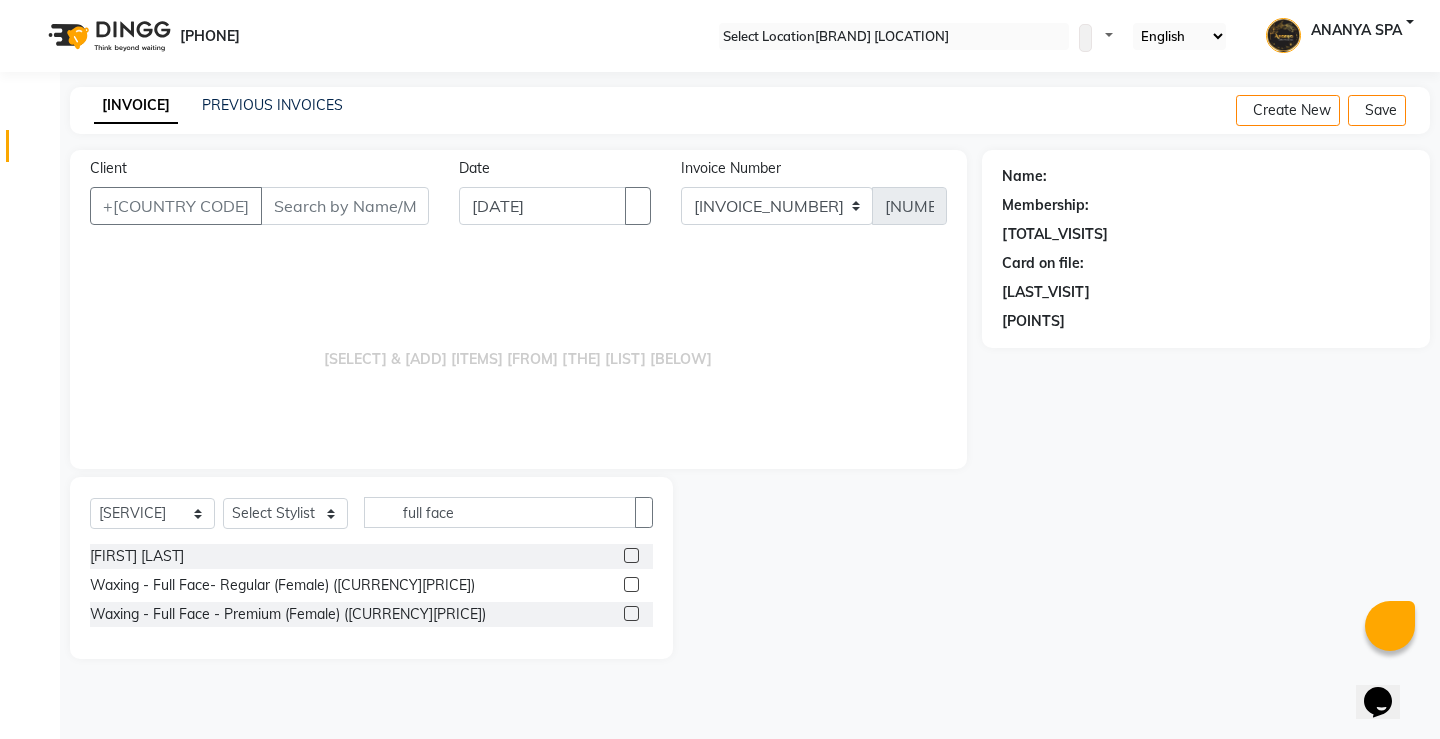 click at bounding box center (631, 555) 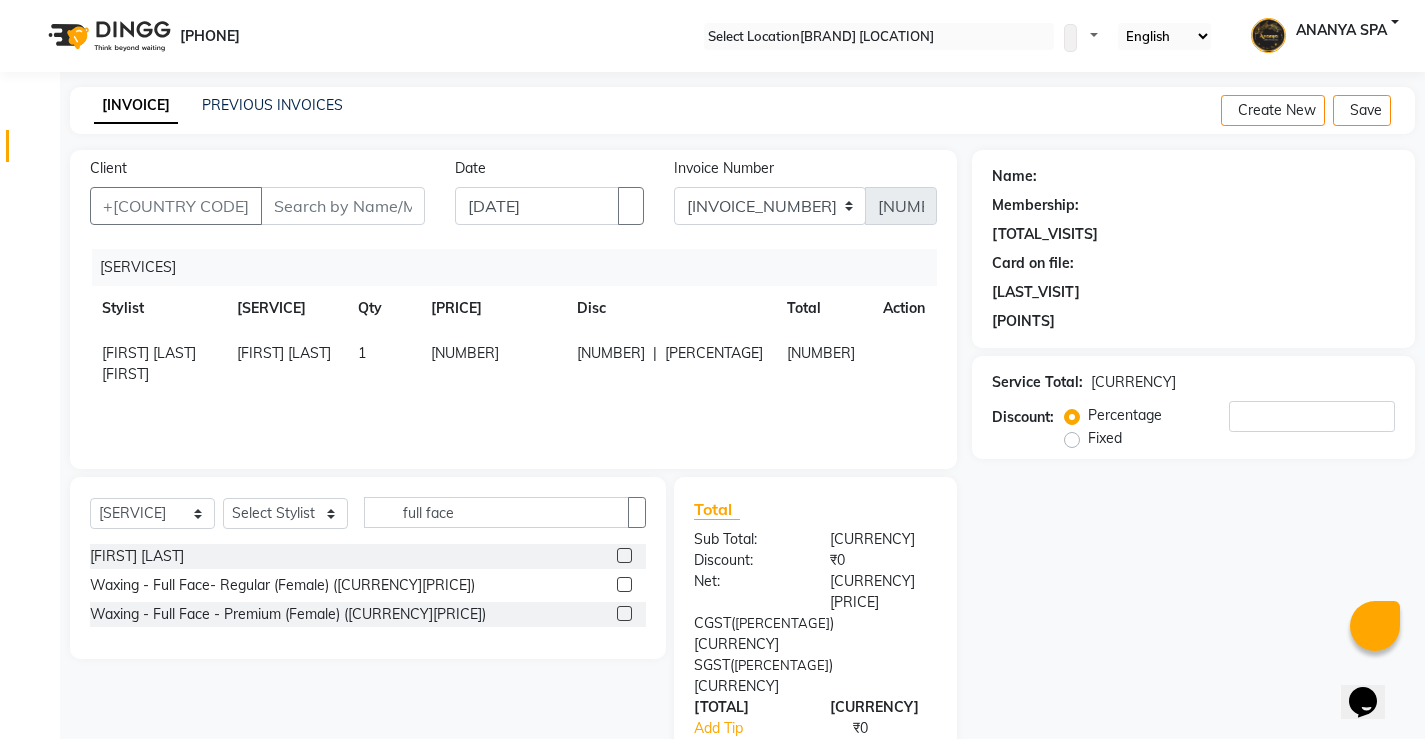click on "[NUMBER]" at bounding box center (491, 364) 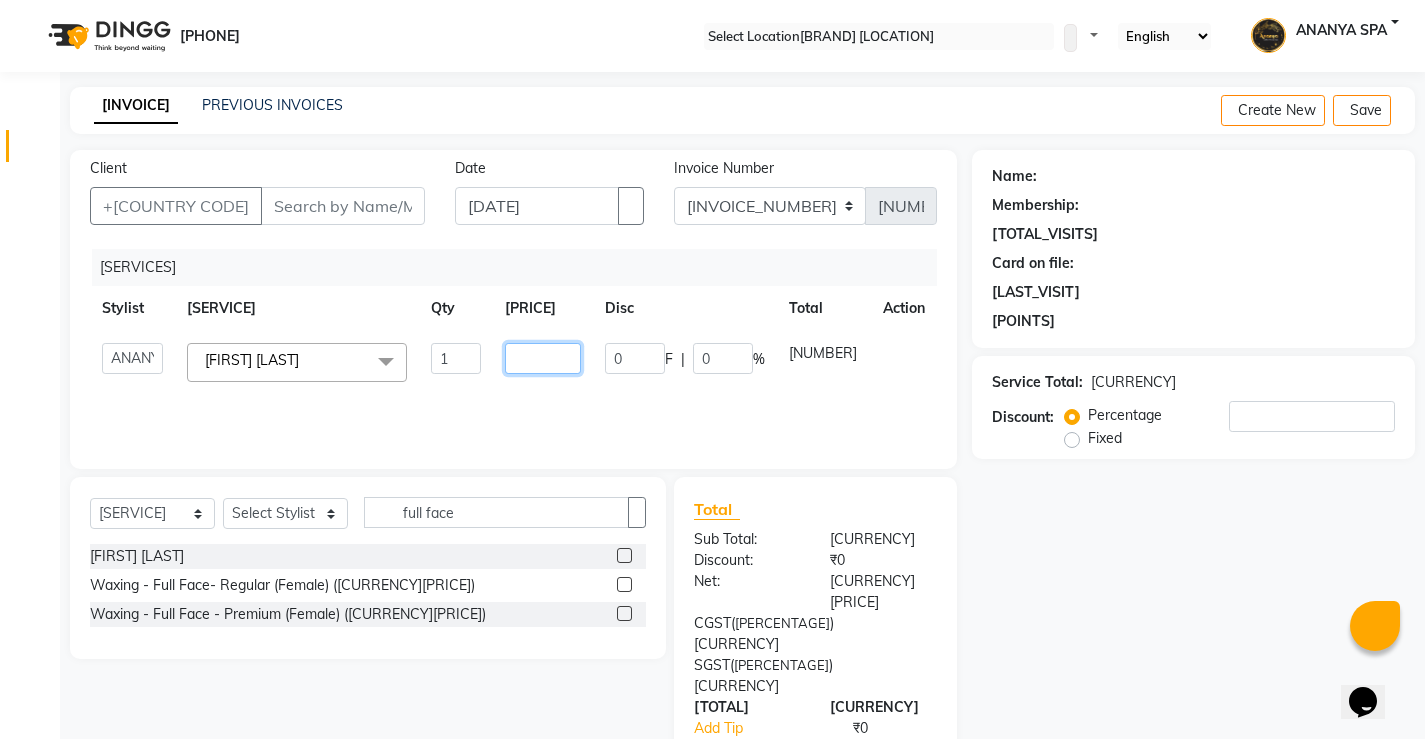 click on "[NUMBER]" at bounding box center [455, 358] 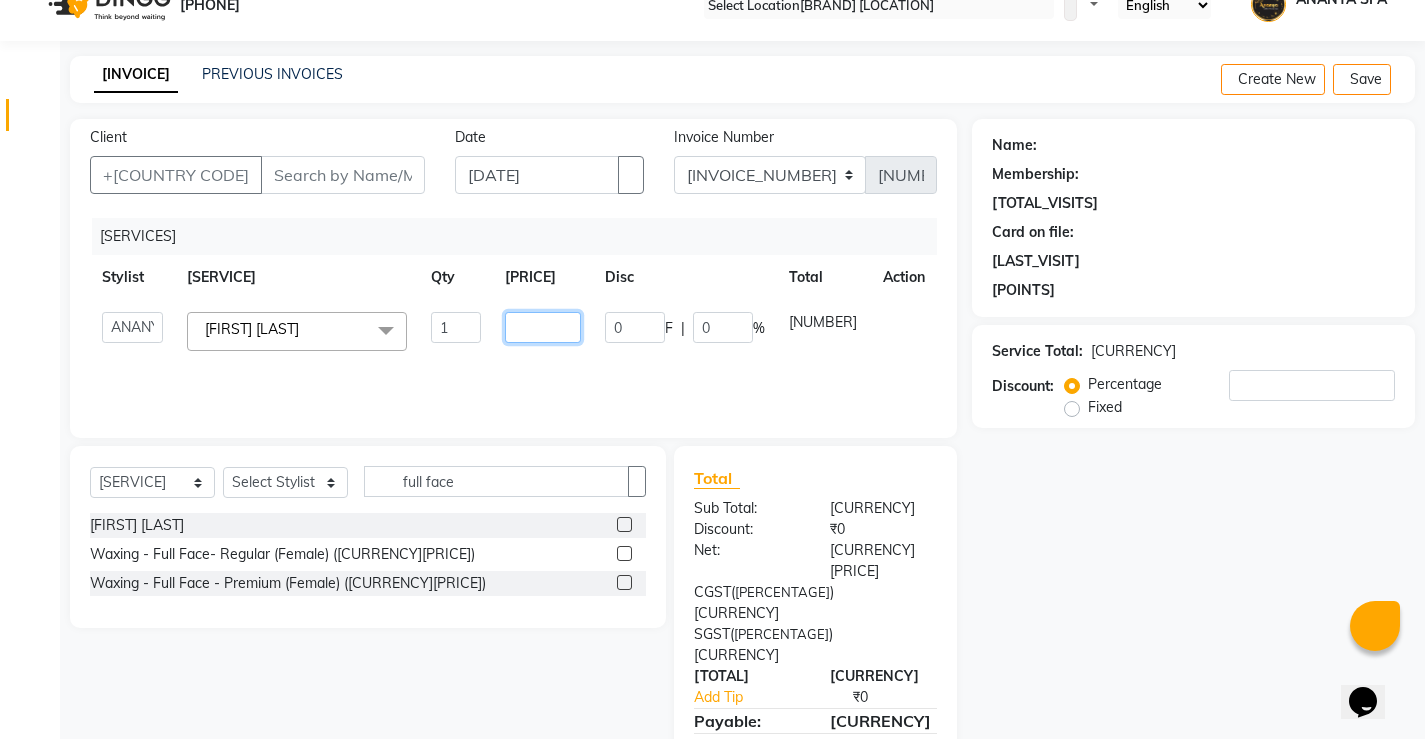 scroll, scrollTop: 61, scrollLeft: 0, axis: vertical 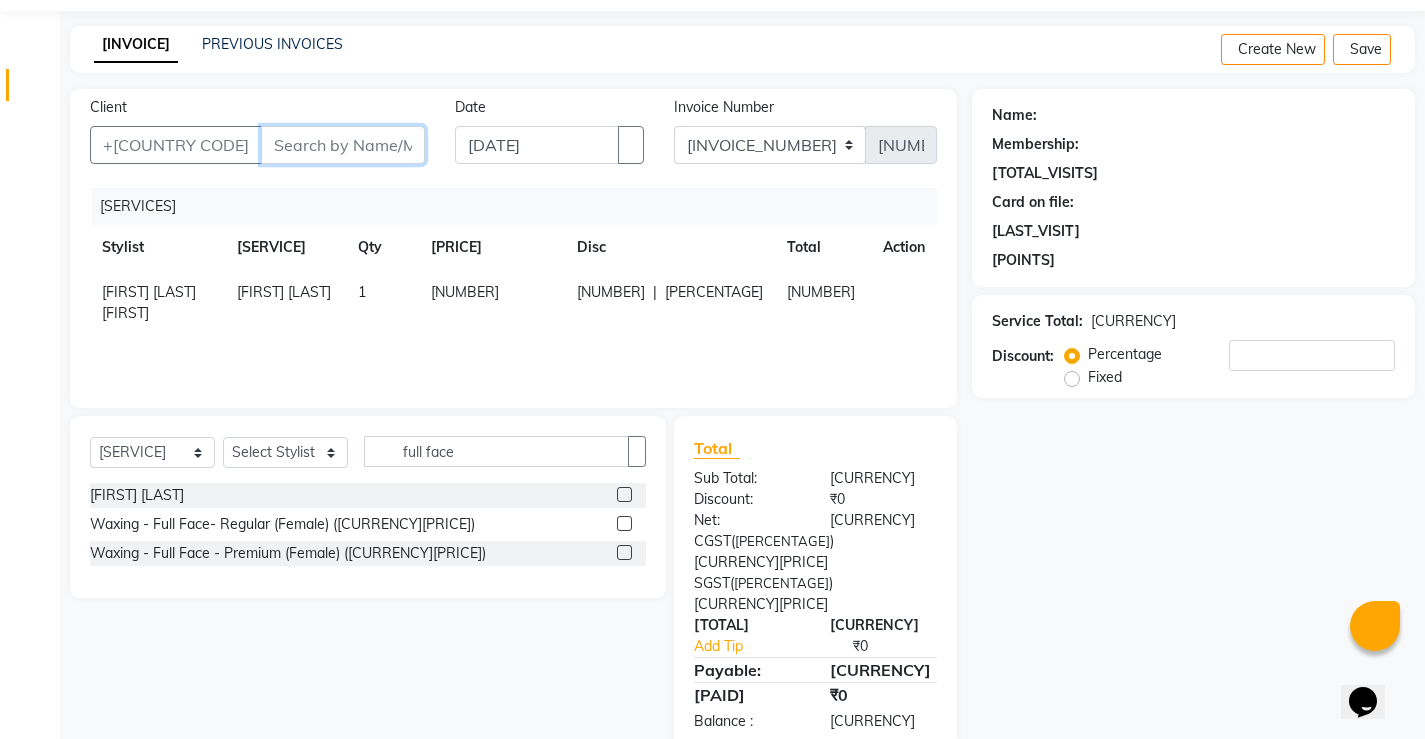 click on "Client" at bounding box center (343, 145) 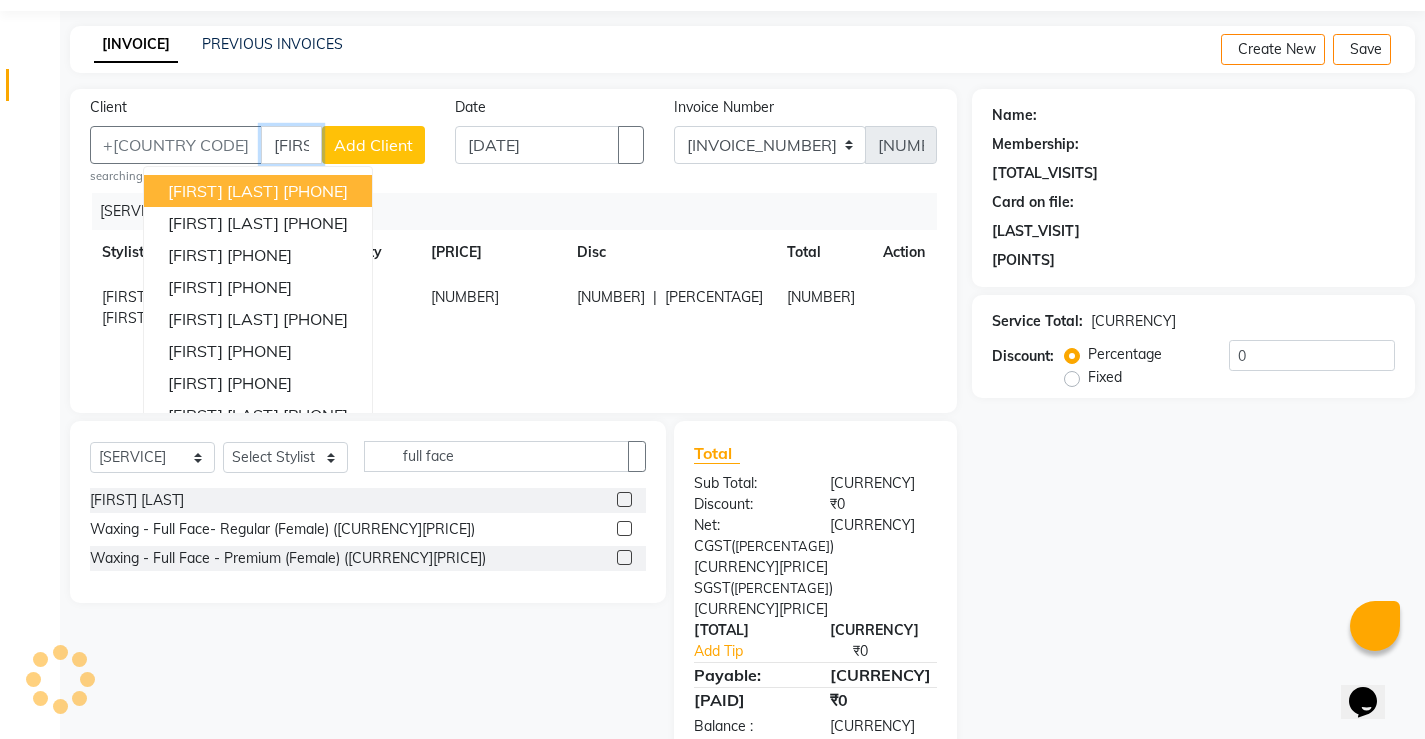 type on "sa" 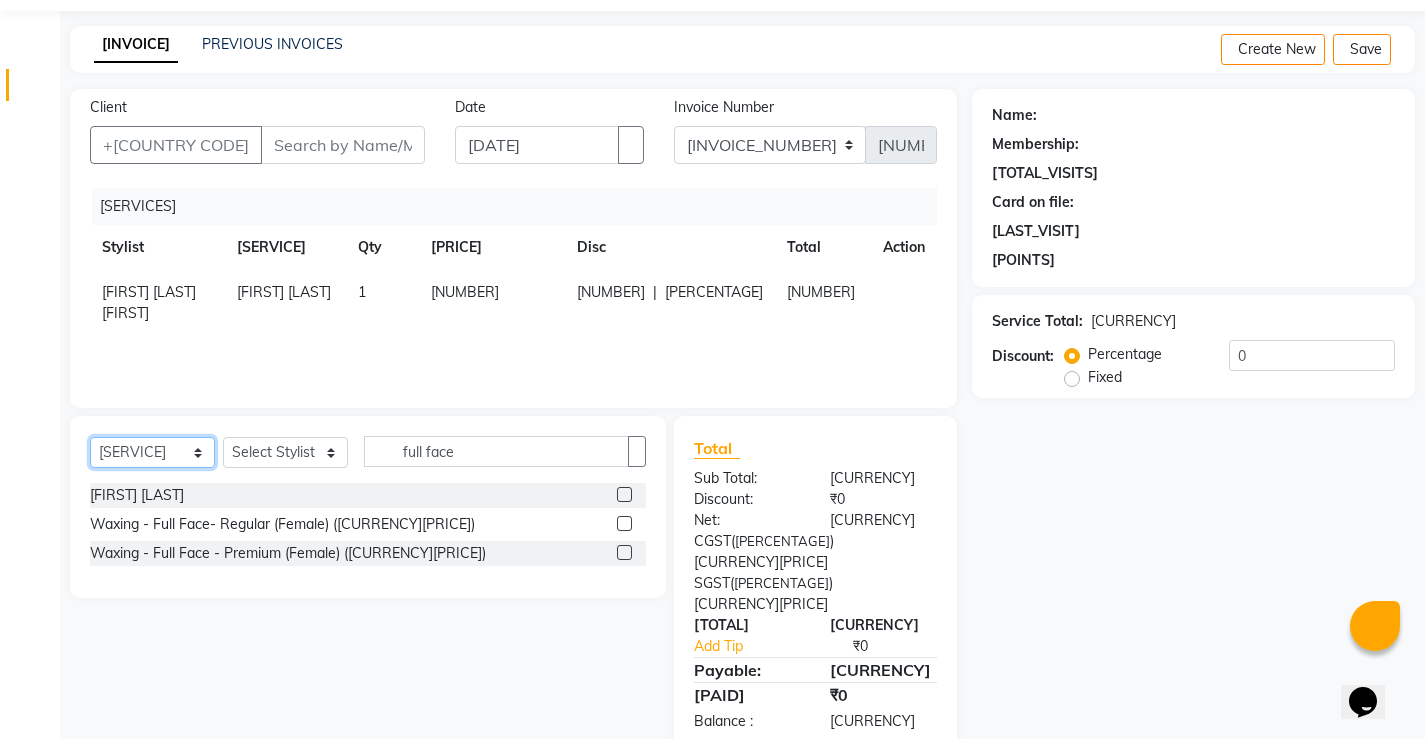 click on "Select  Service  Product  Membership  Package Voucher Prepaid Gift Card" at bounding box center (152, 452) 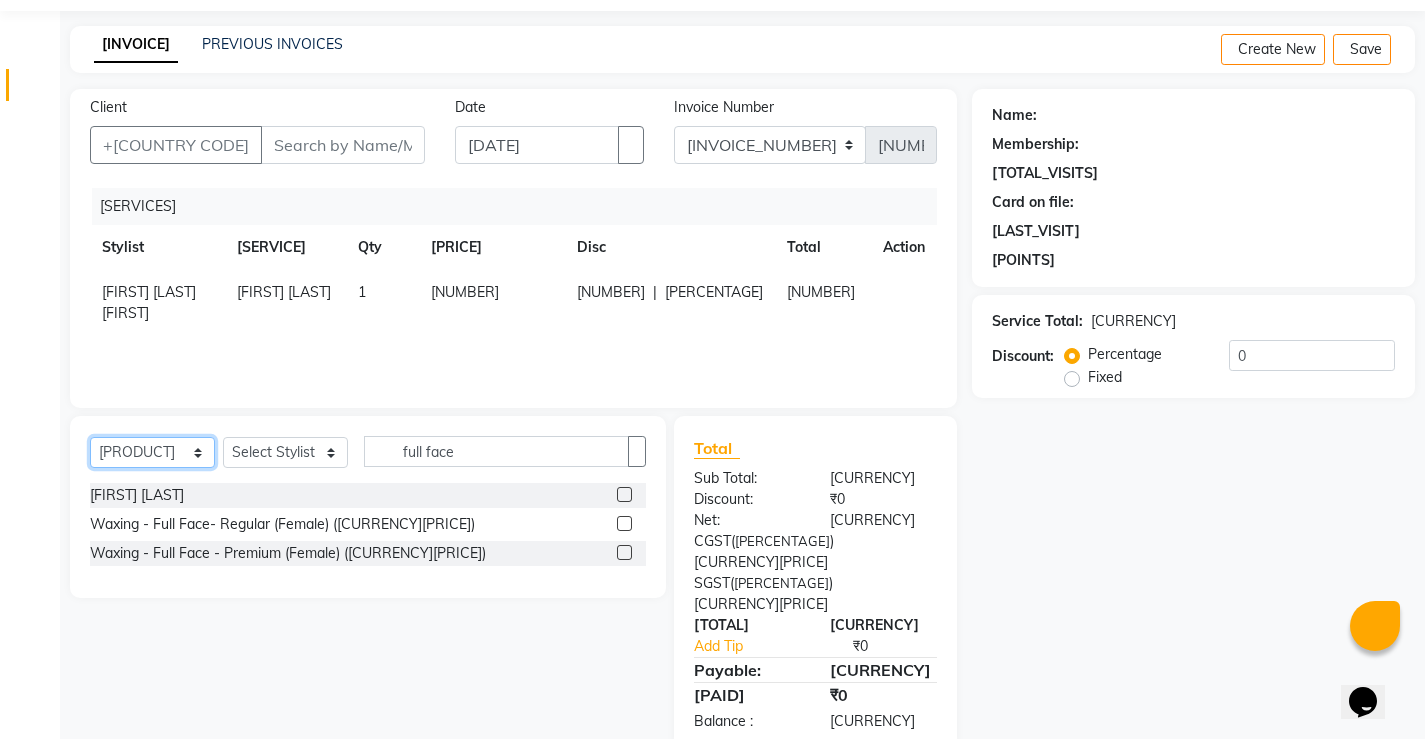 click on "Select  Service  Product  Membership  Package Voucher Prepaid Gift Card" at bounding box center [152, 452] 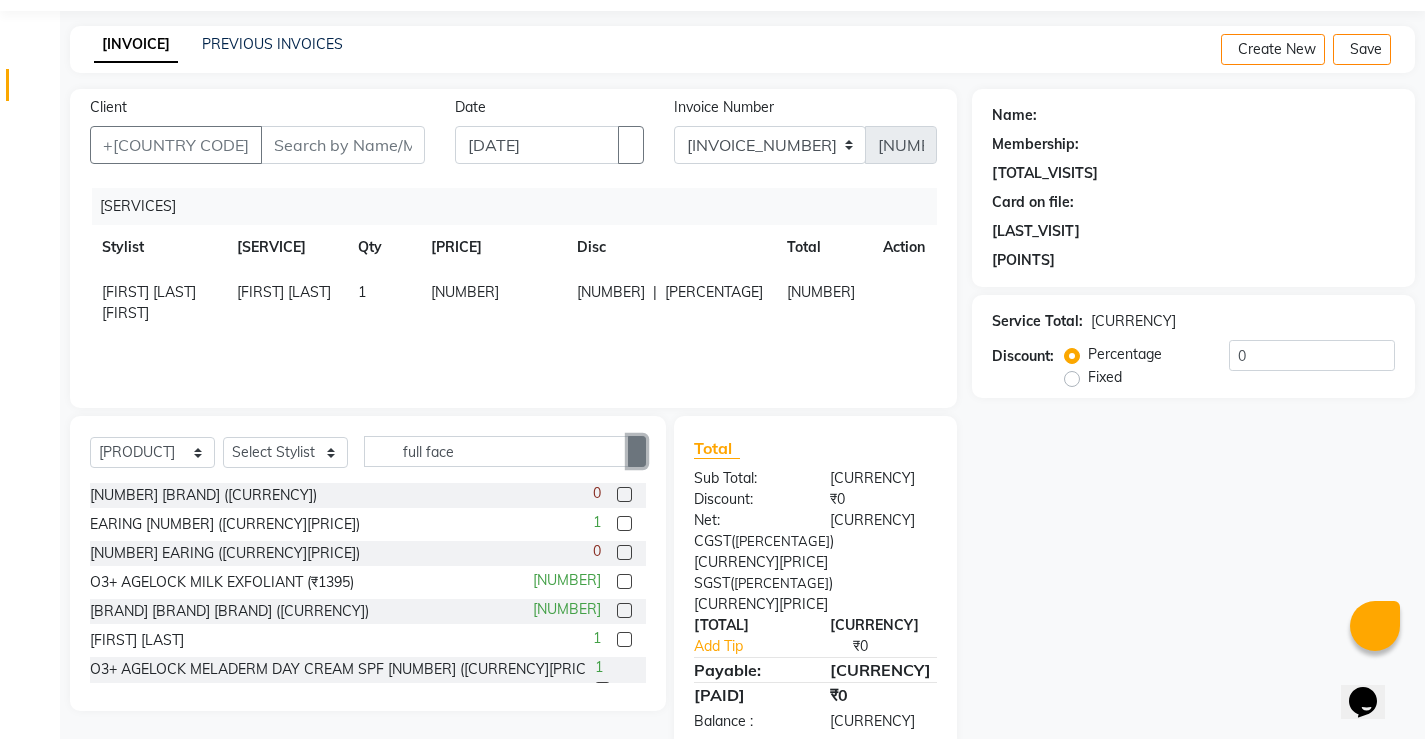 click at bounding box center [637, 451] 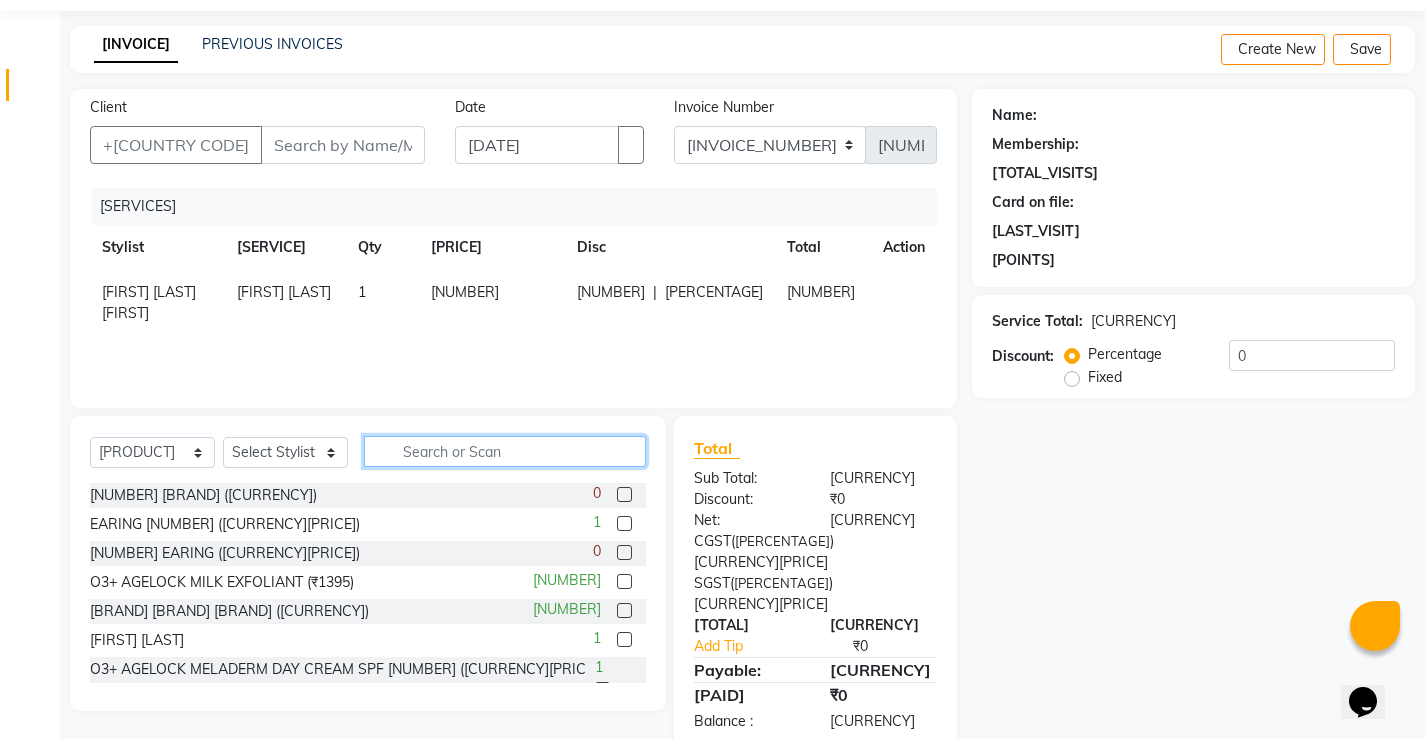 click at bounding box center (505, 451) 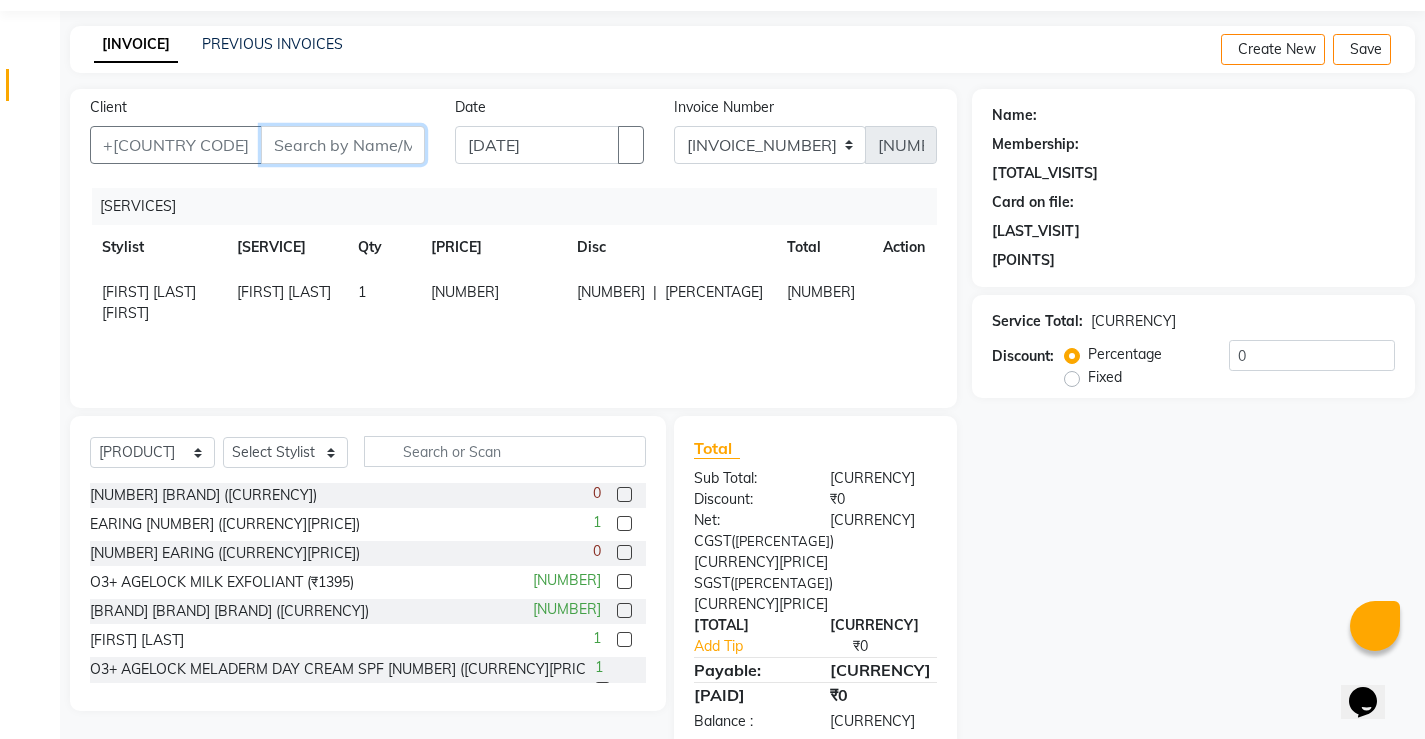 click on "Client" at bounding box center (343, 145) 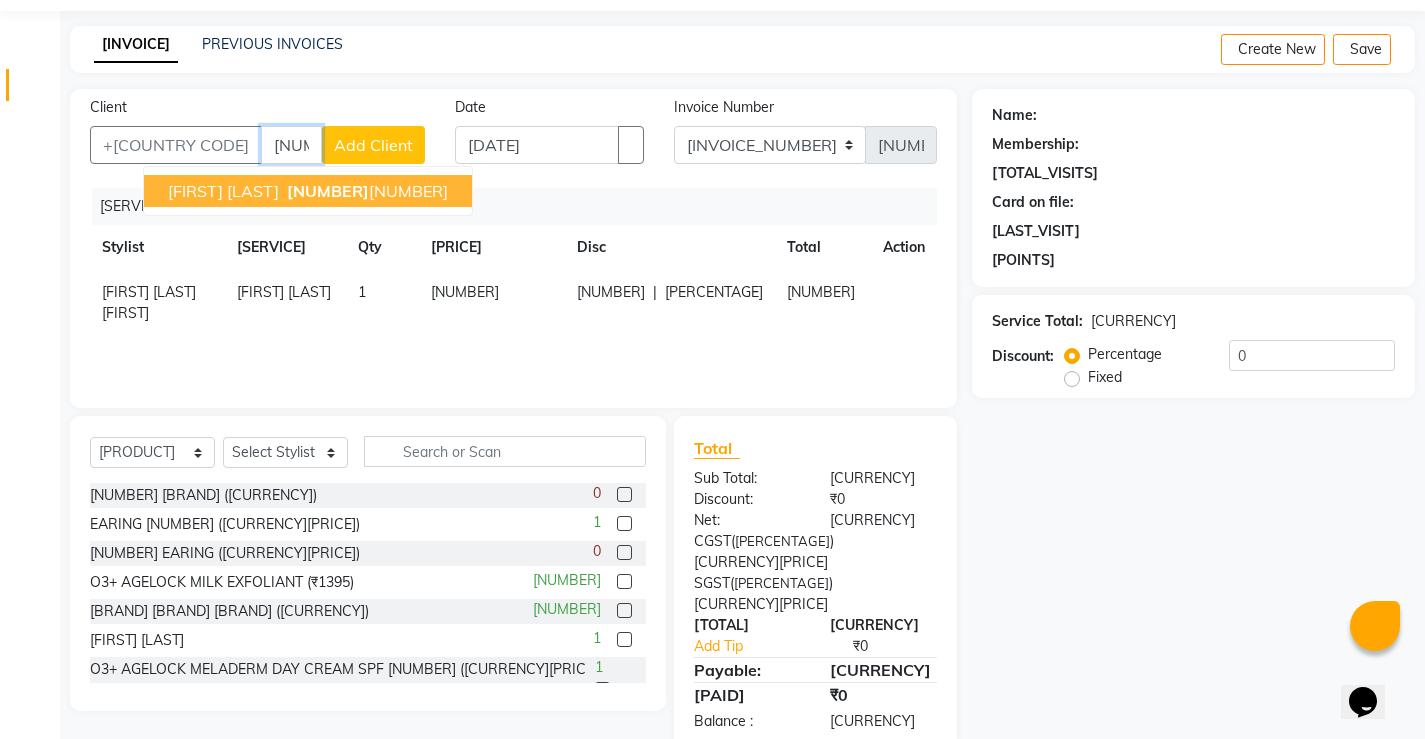 click on "[FIRST] [LAST] [PHONE]" at bounding box center [308, 191] 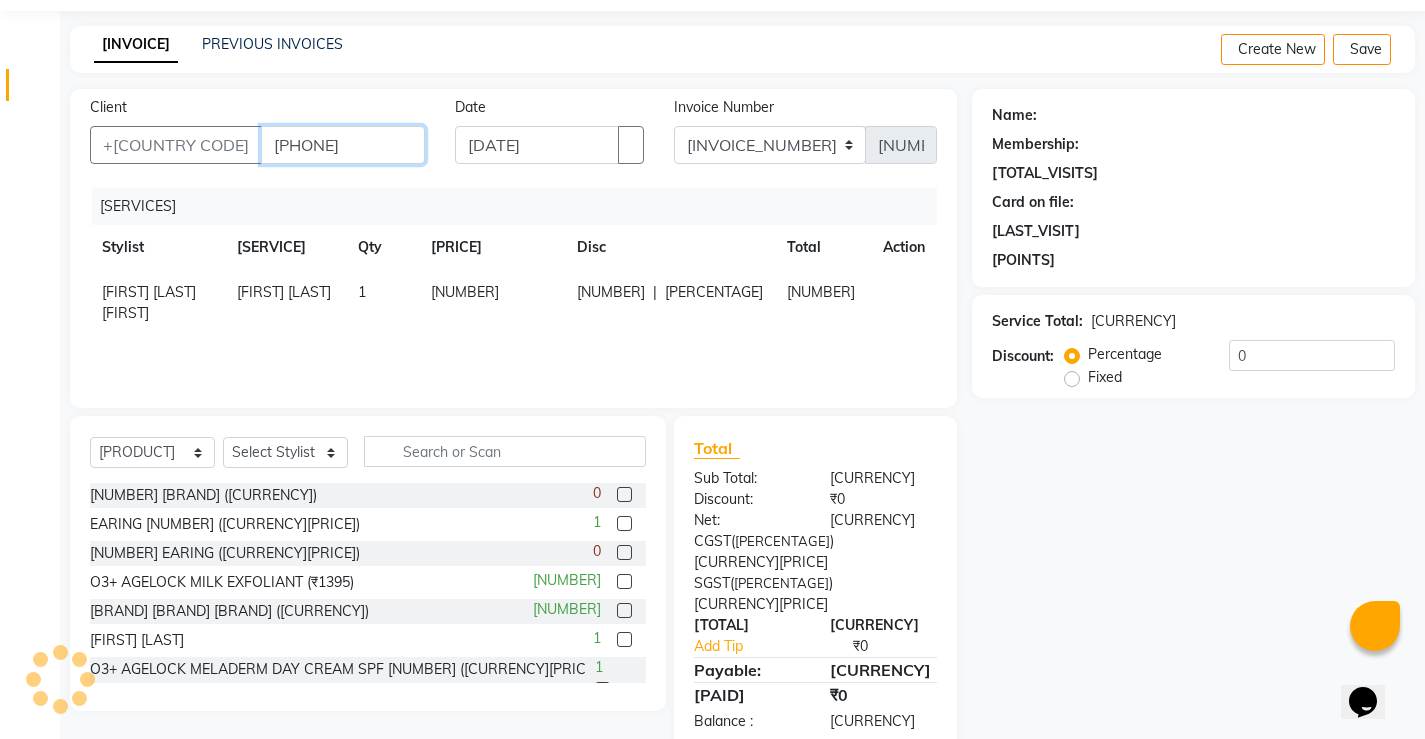 type on "[PHONE]" 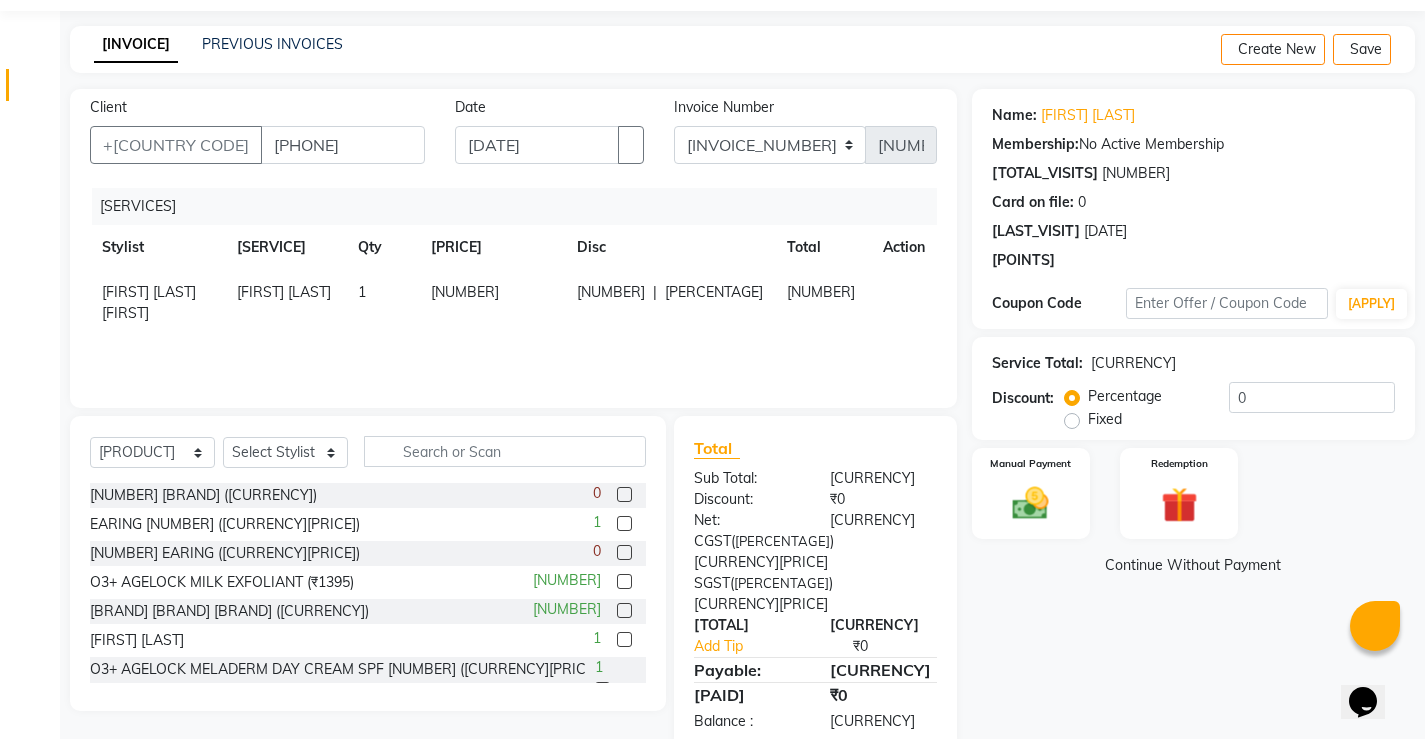 drag, startPoint x: 1028, startPoint y: 493, endPoint x: 1108, endPoint y: 551, distance: 98.81296 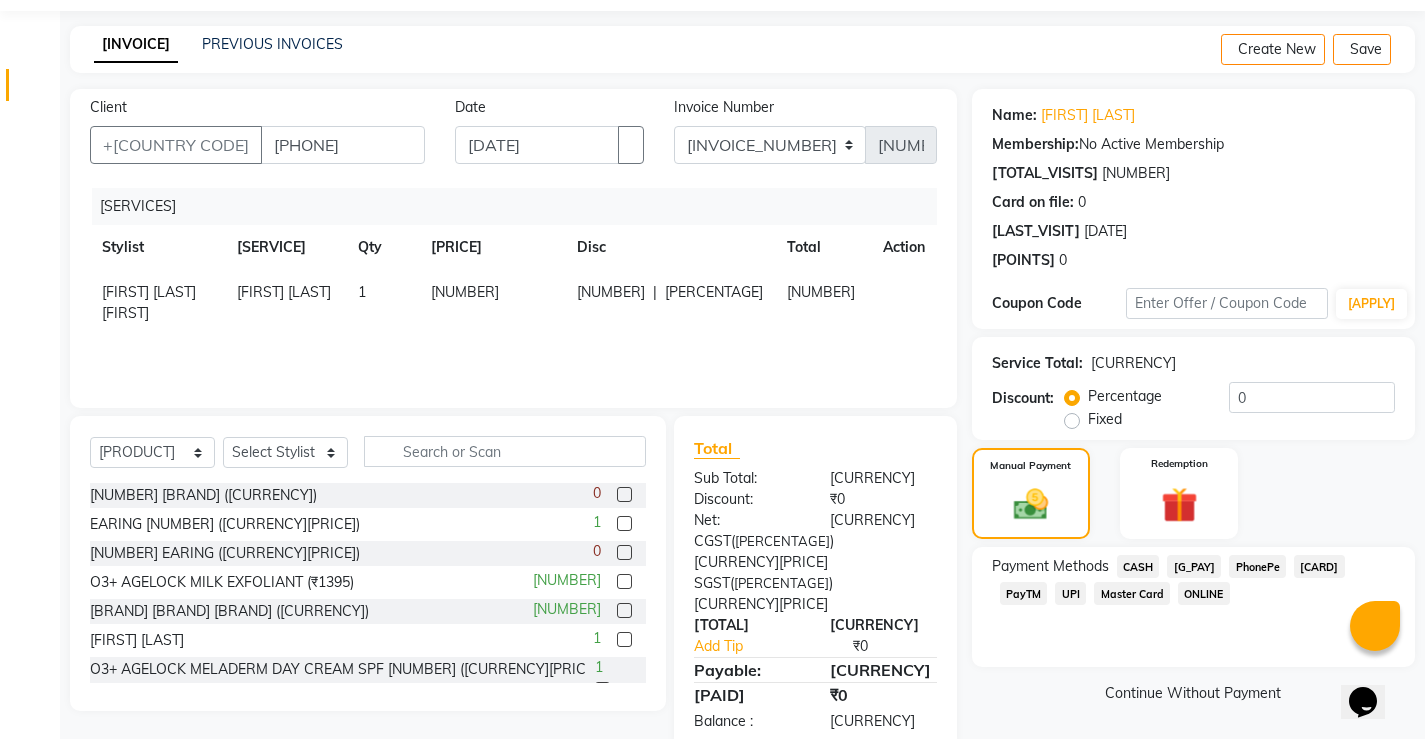 click on "CASH" at bounding box center (1138, 566) 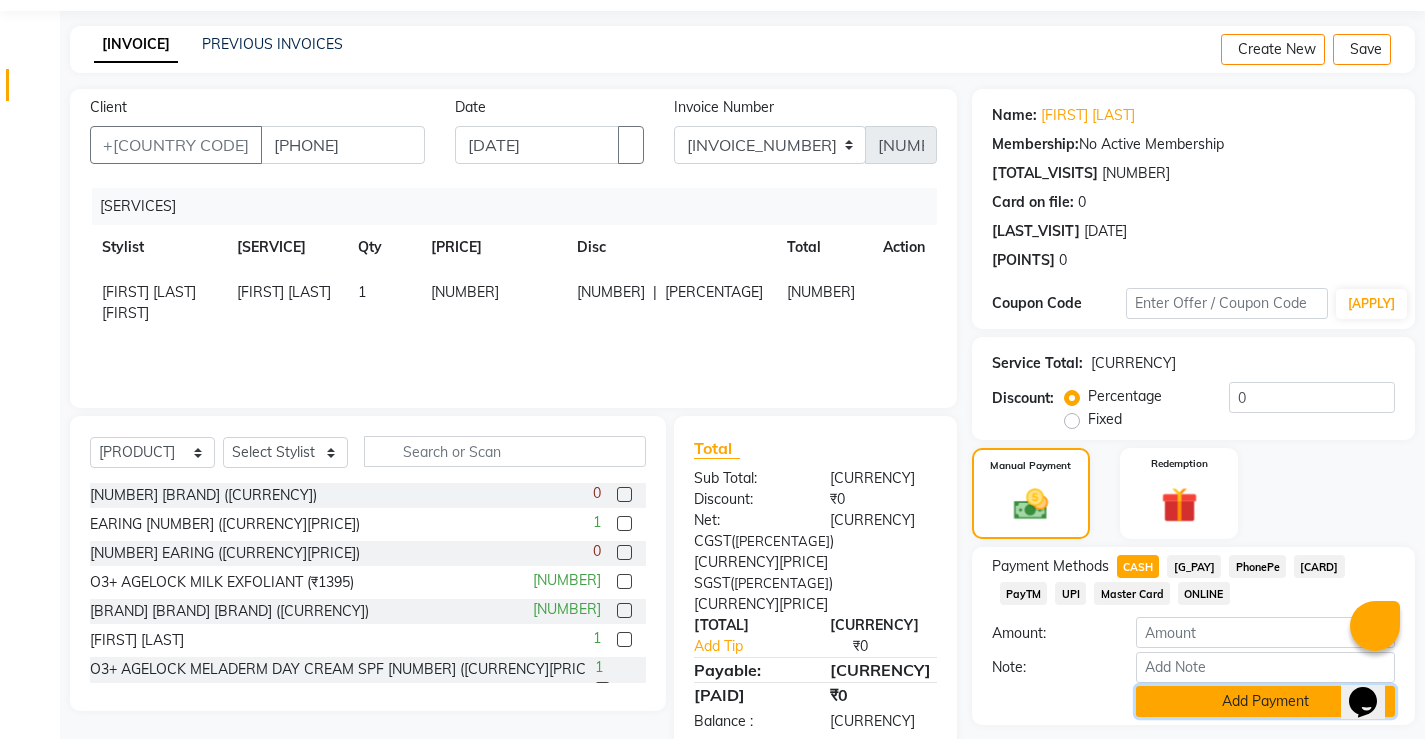 click on "Add Payment" at bounding box center (1265, 701) 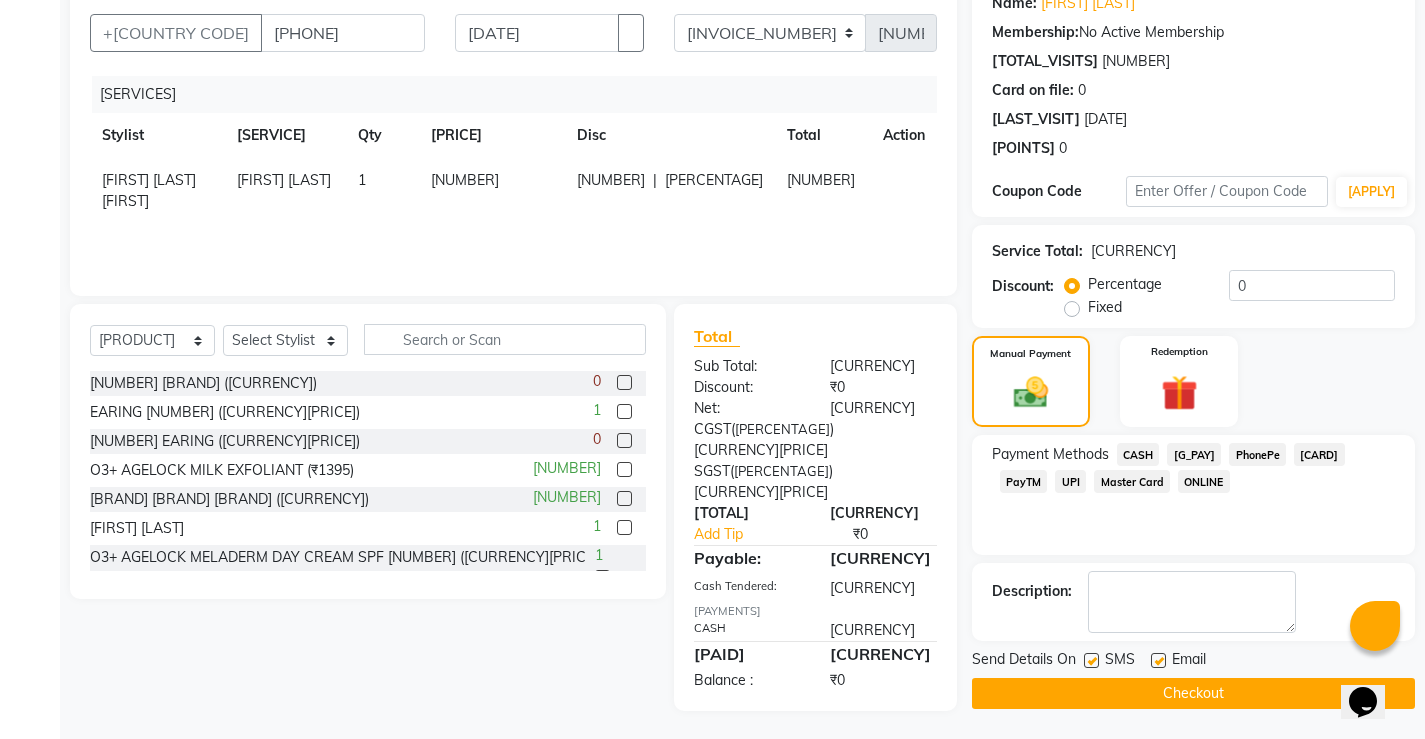 scroll, scrollTop: 180, scrollLeft: 0, axis: vertical 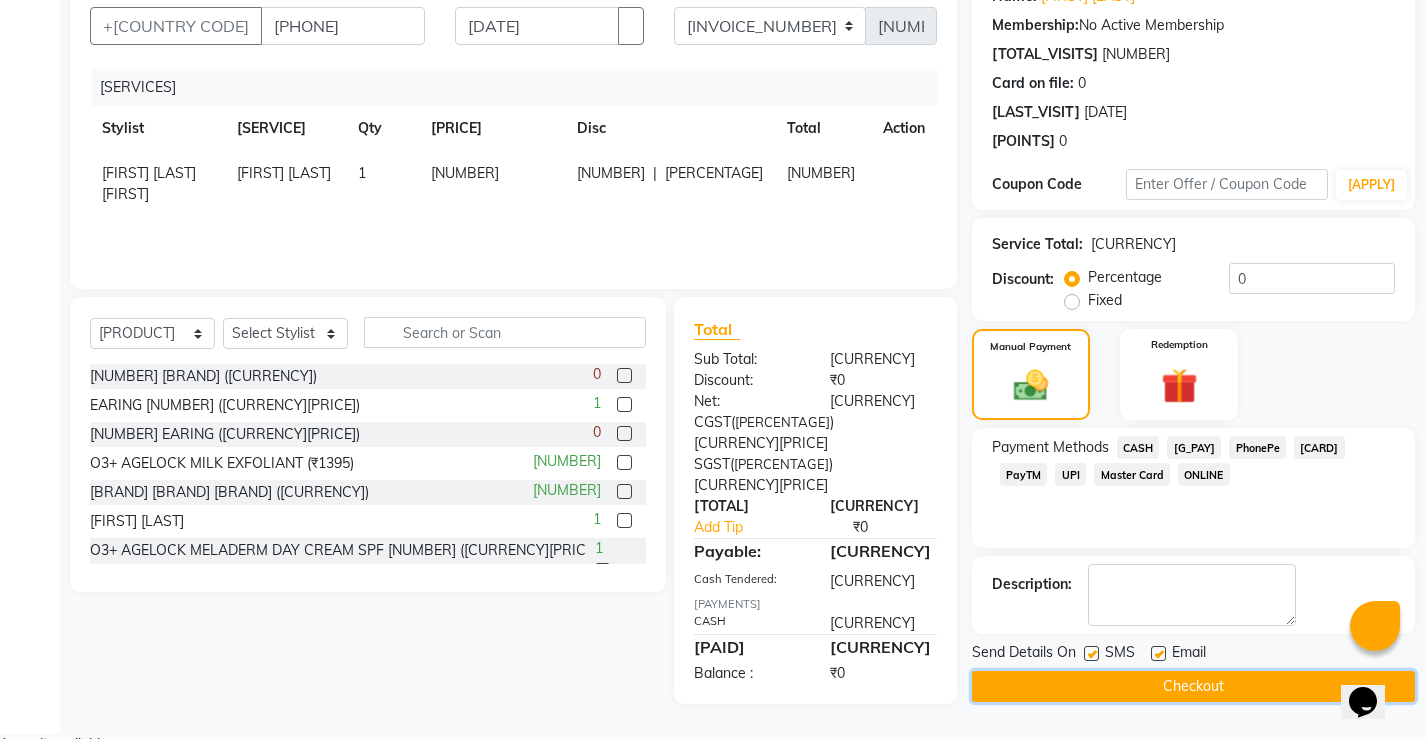 click on "Checkout" at bounding box center [1193, 686] 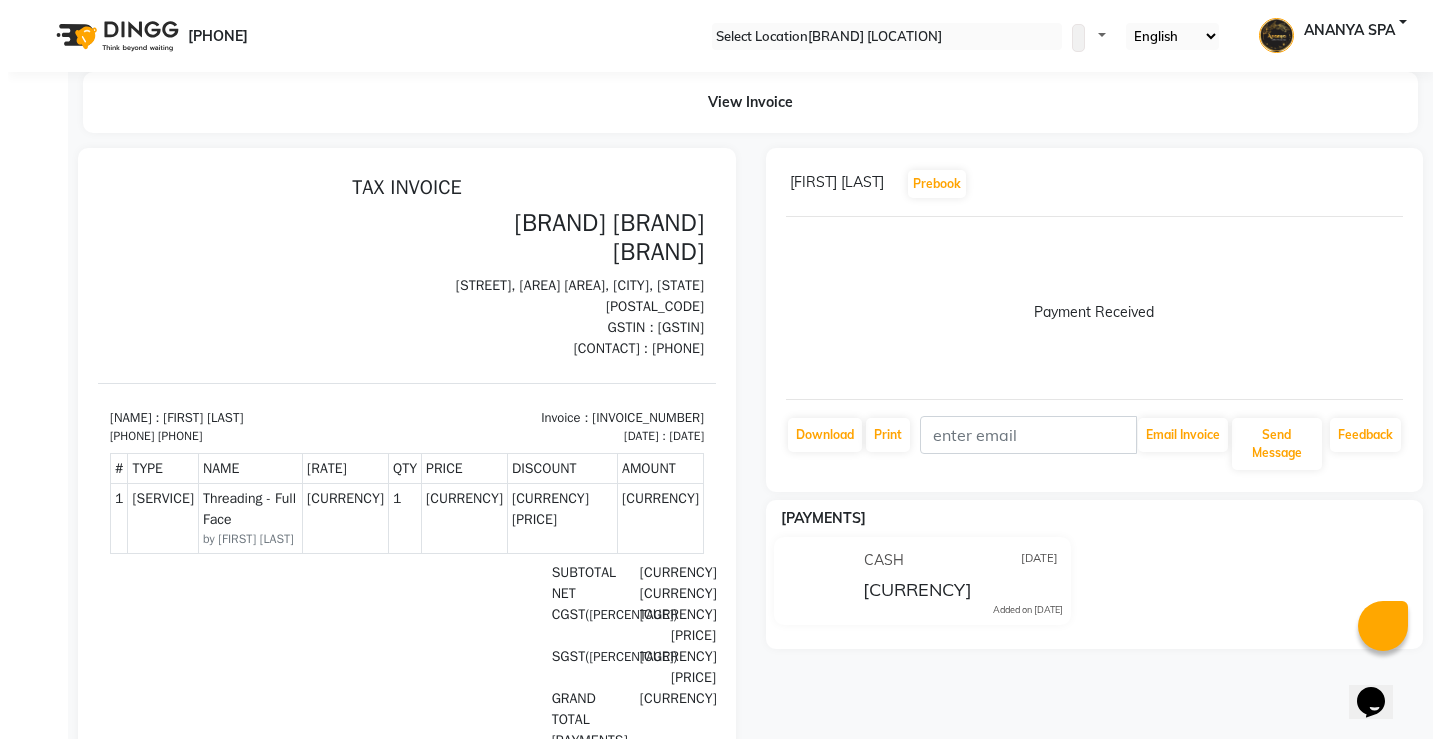 scroll, scrollTop: 0, scrollLeft: 0, axis: both 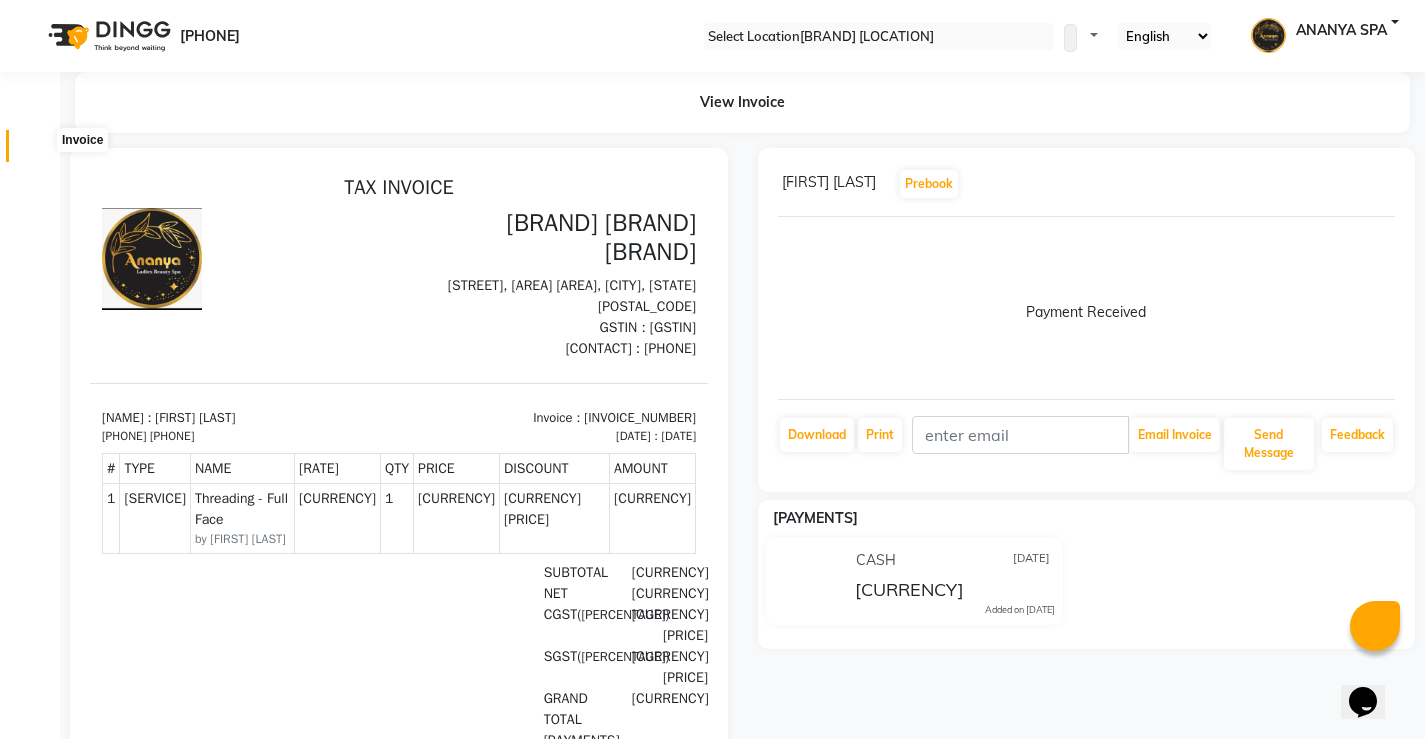 click at bounding box center [37, 151] 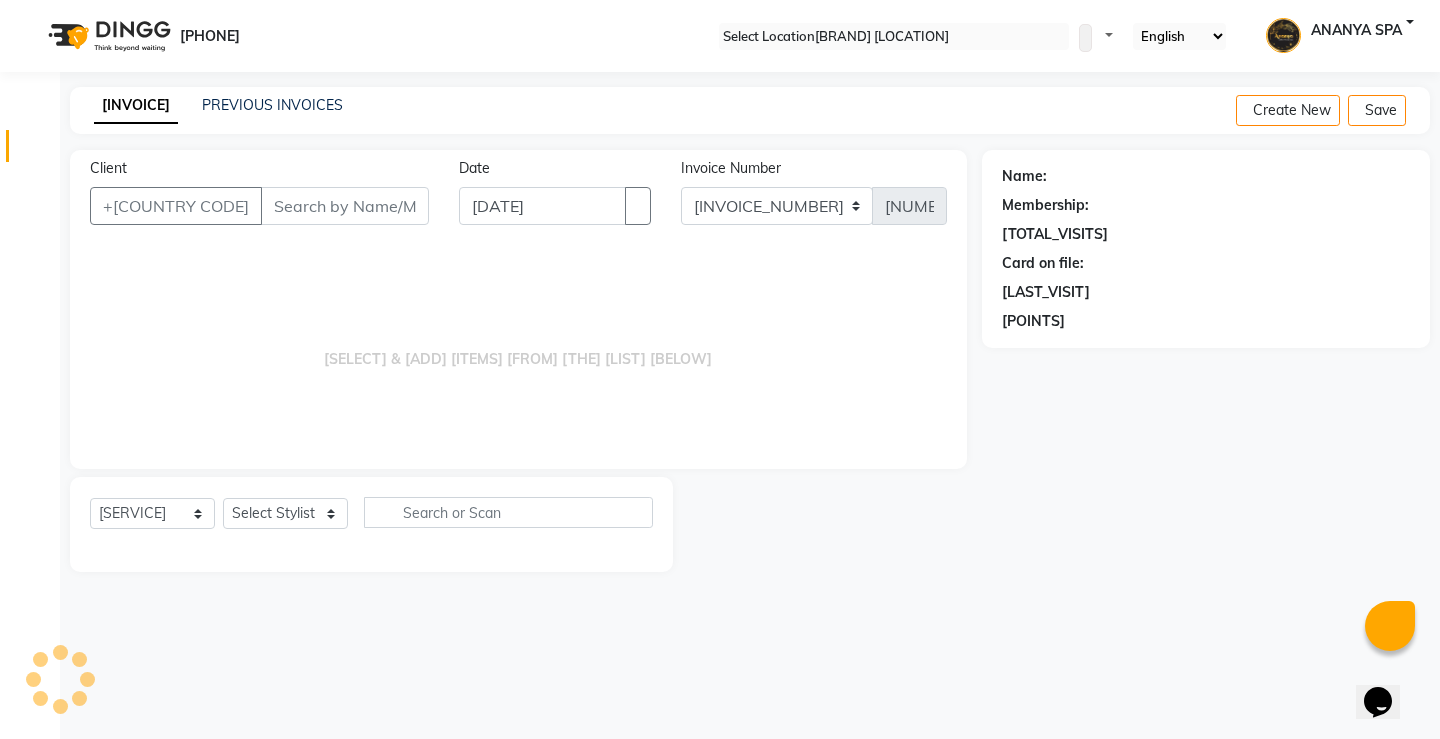click on "INVOICE PREVIOUS INVOICES Create New   Save" at bounding box center [750, 110] 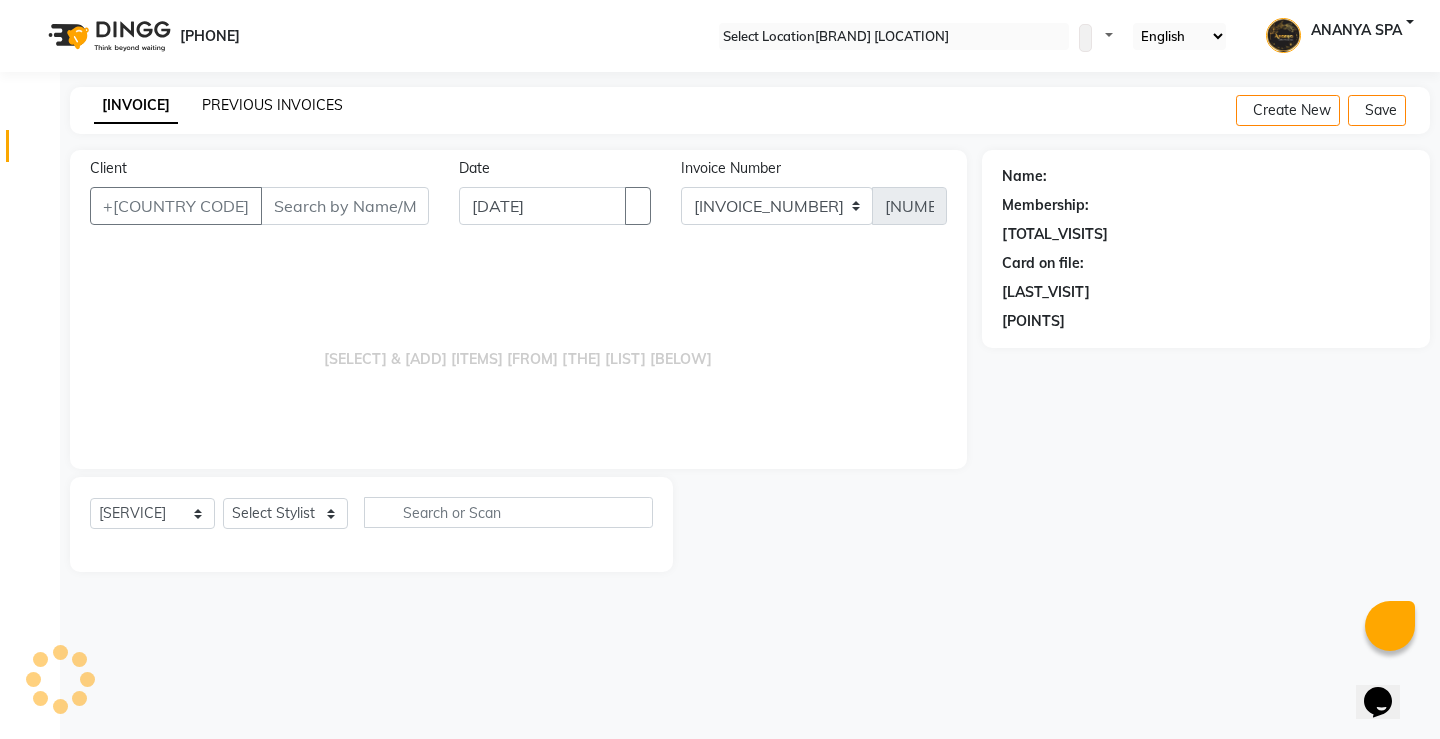 click on "PREVIOUS INVOICES" at bounding box center [272, 105] 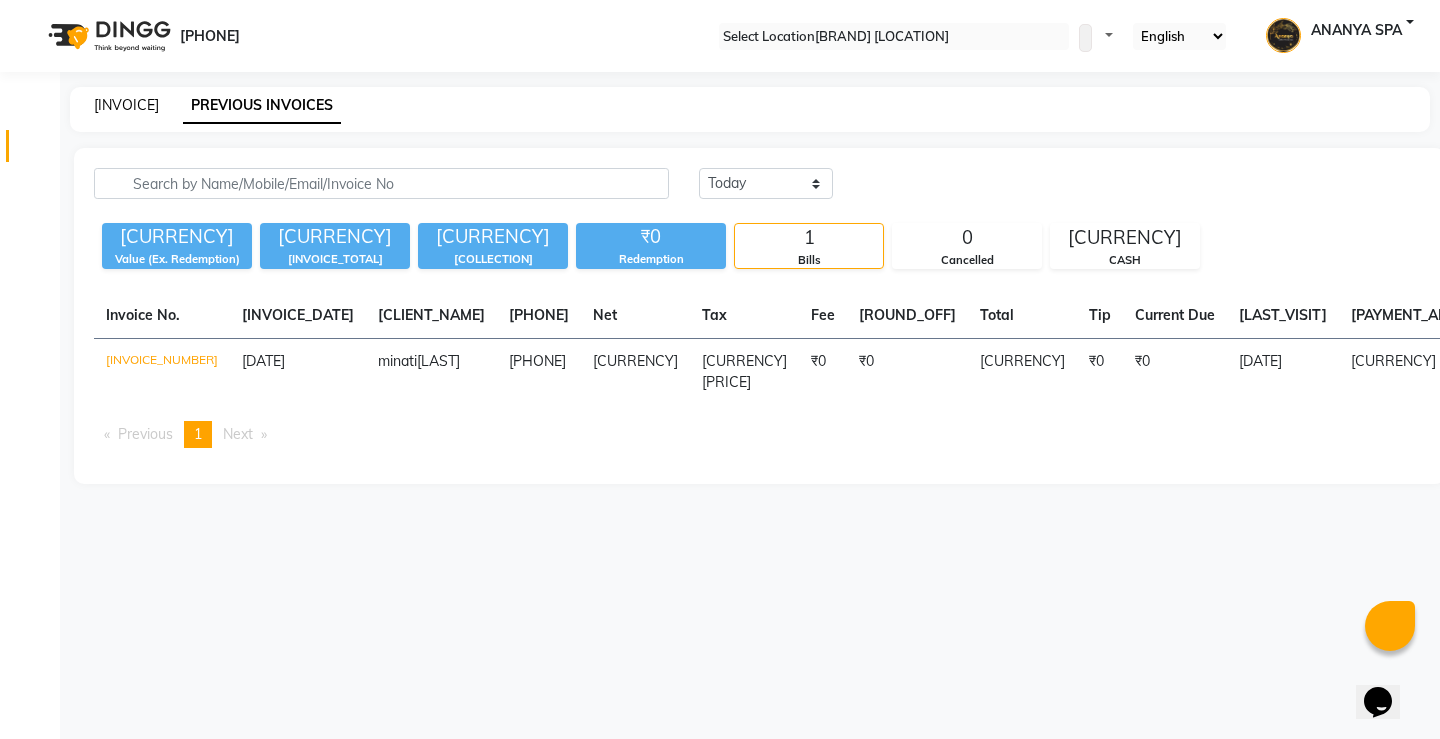 click on "[INVOICE]" at bounding box center (126, 105) 